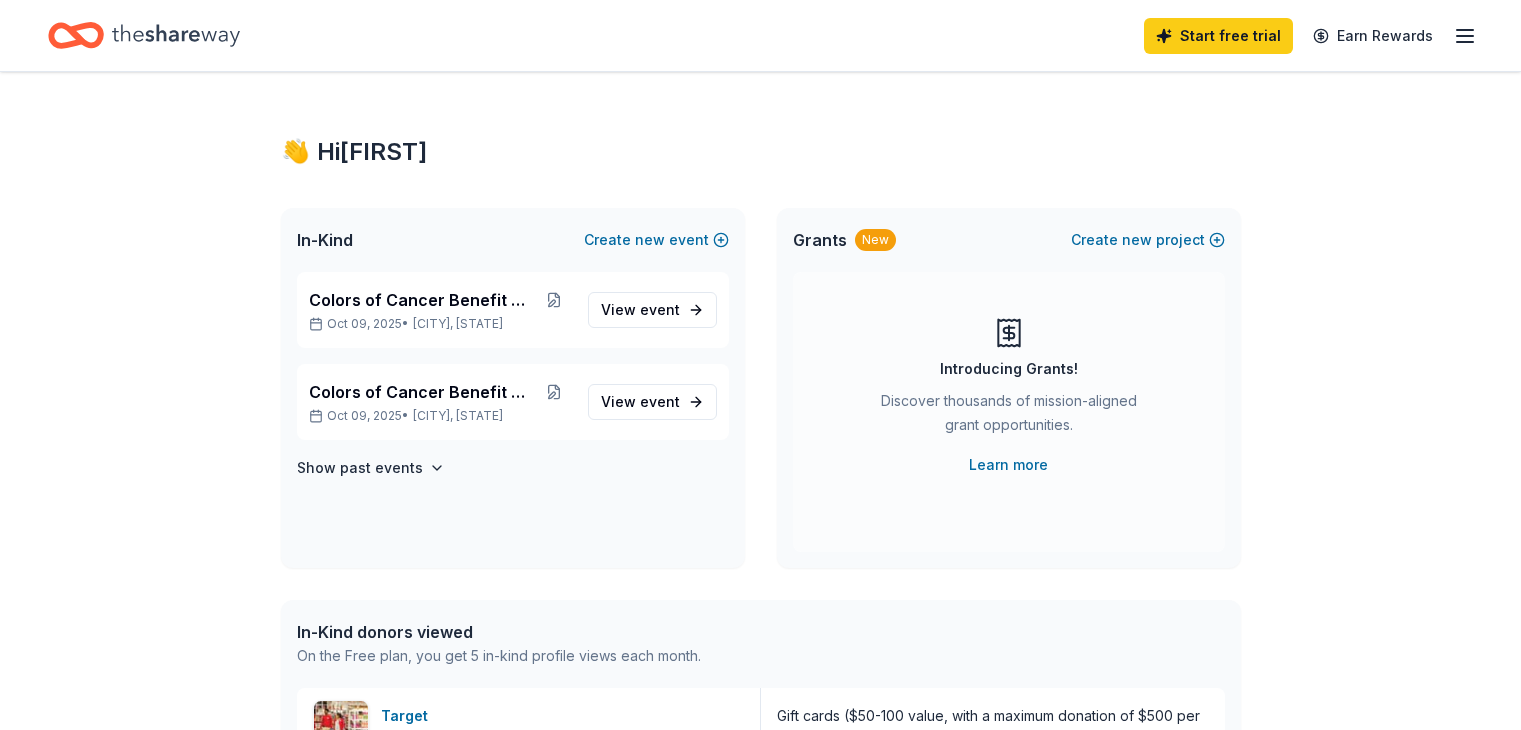 scroll, scrollTop: 0, scrollLeft: 0, axis: both 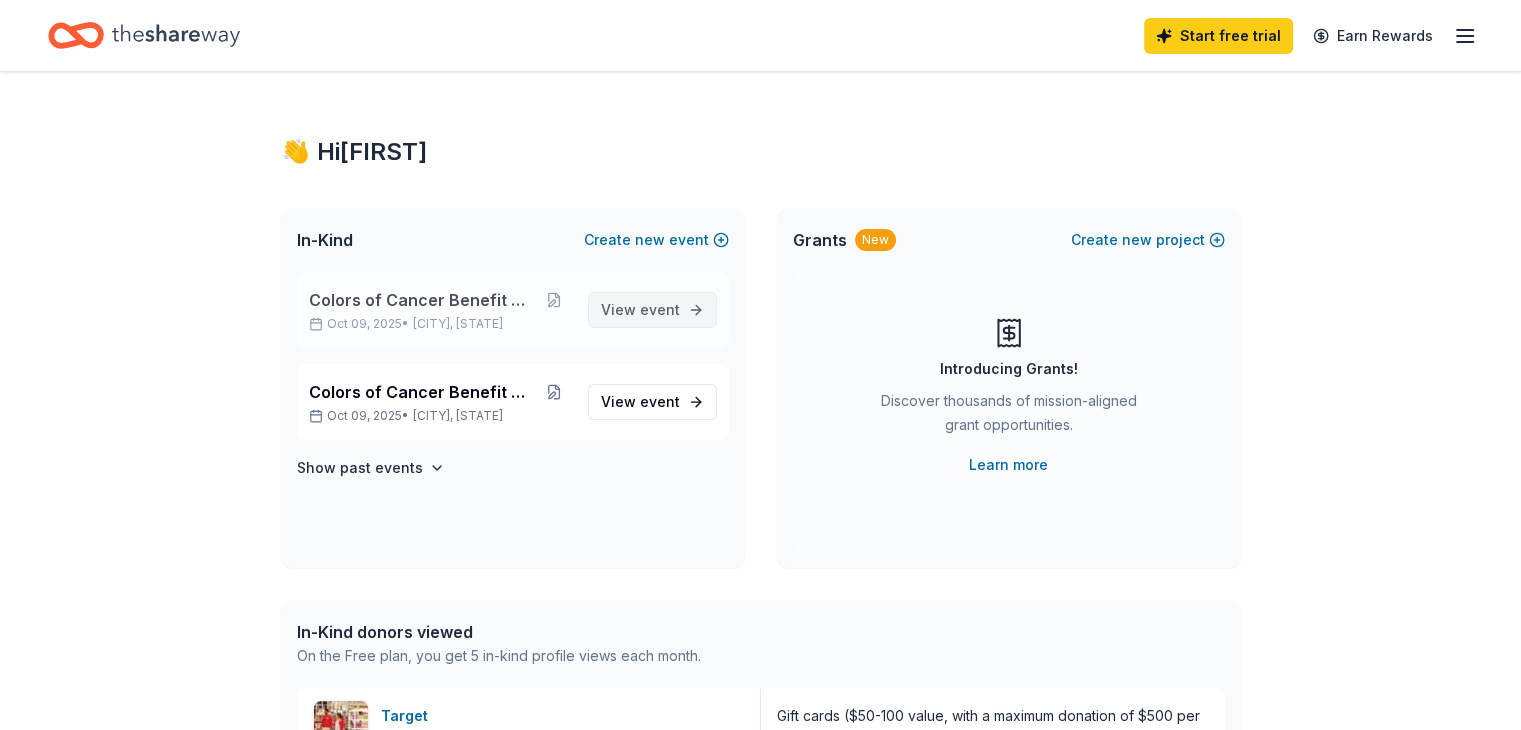 click on "event" at bounding box center [660, 309] 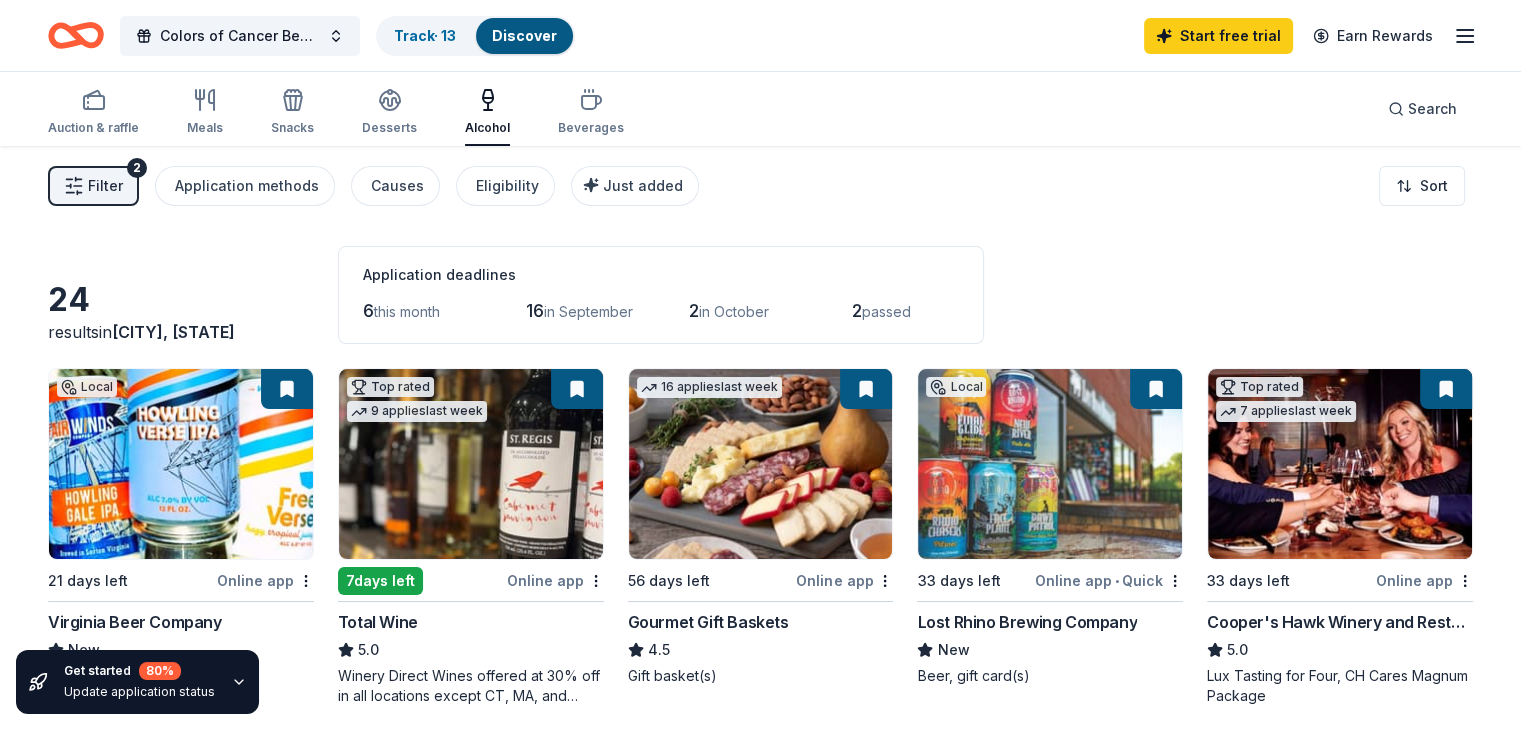 click at bounding box center [471, 464] 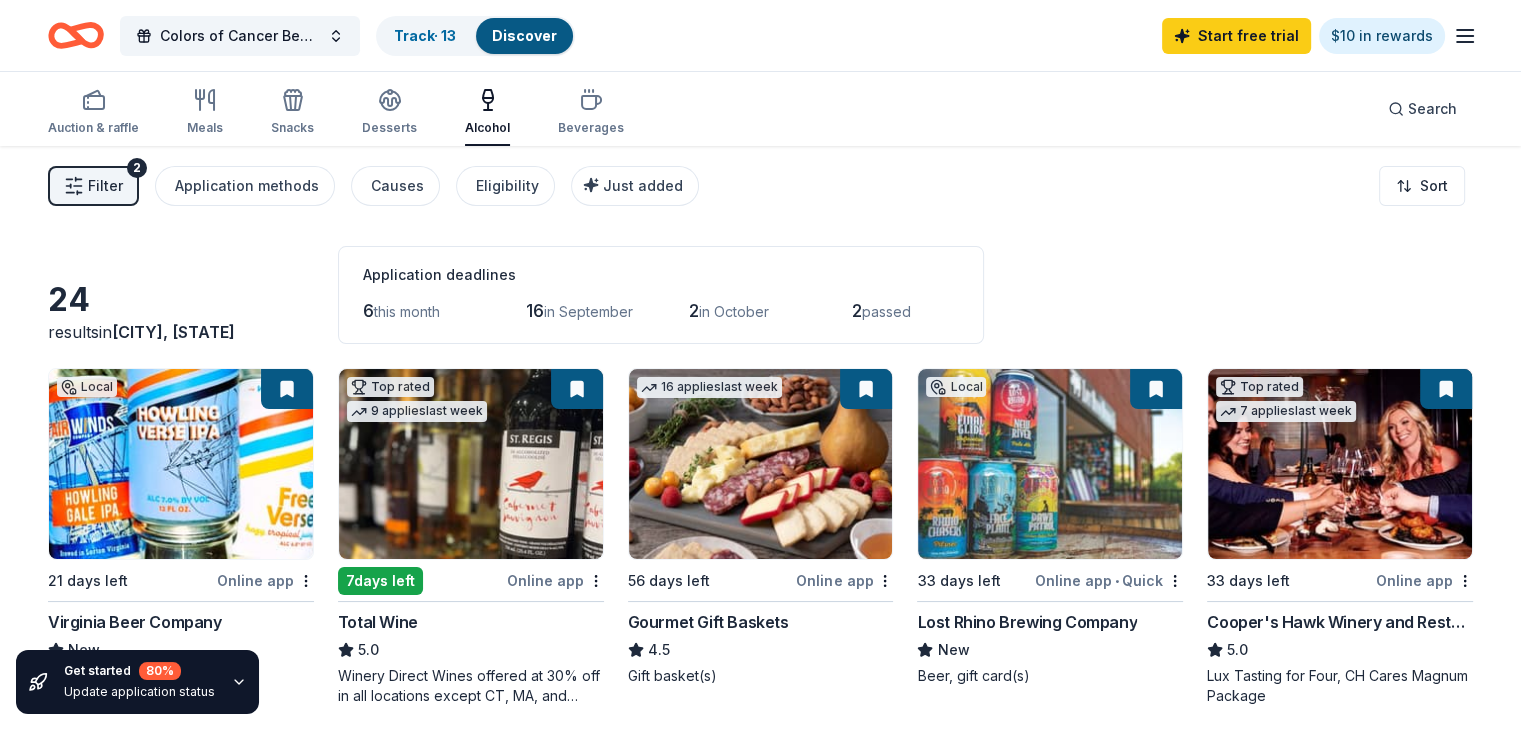 click on "Total Wine" at bounding box center [471, 622] 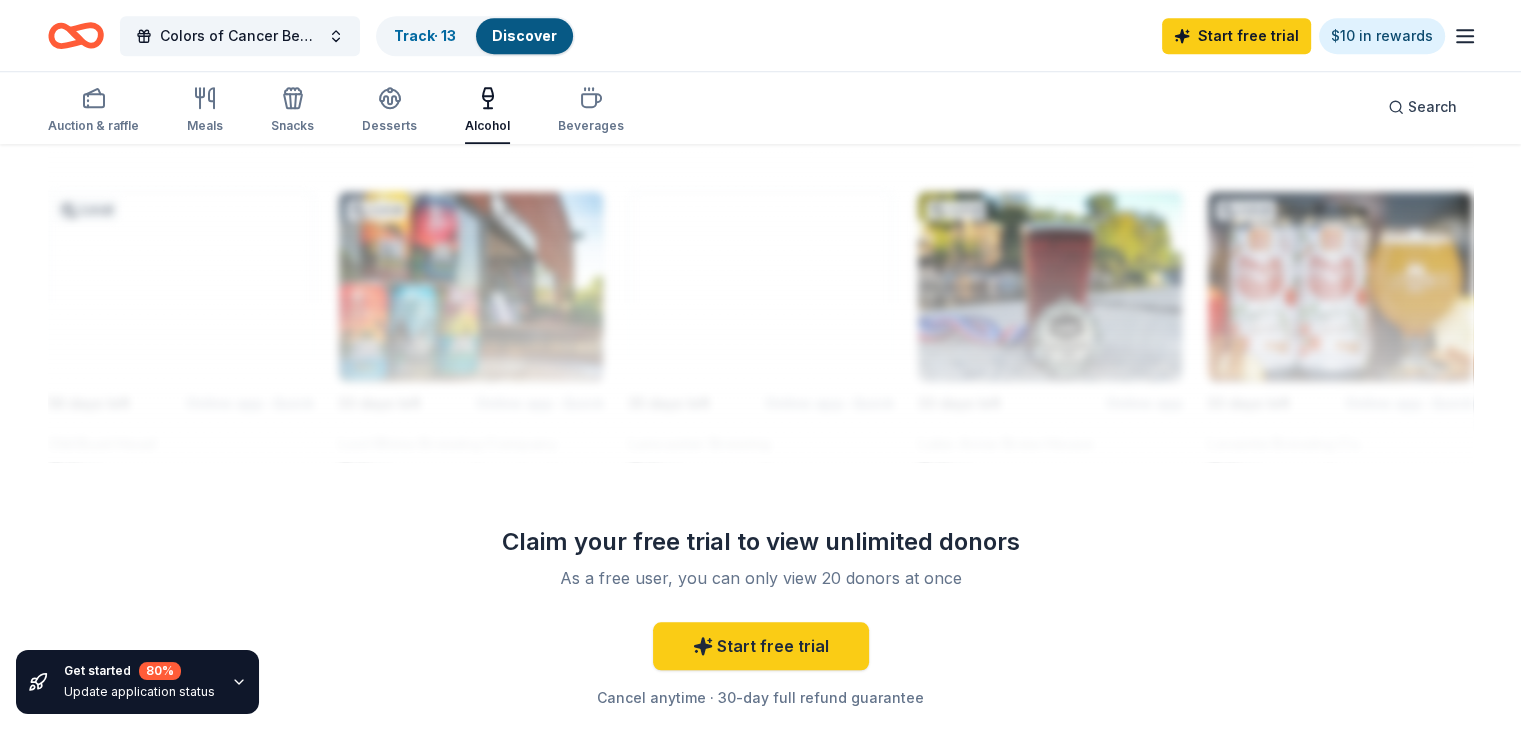 scroll, scrollTop: 1760, scrollLeft: 0, axis: vertical 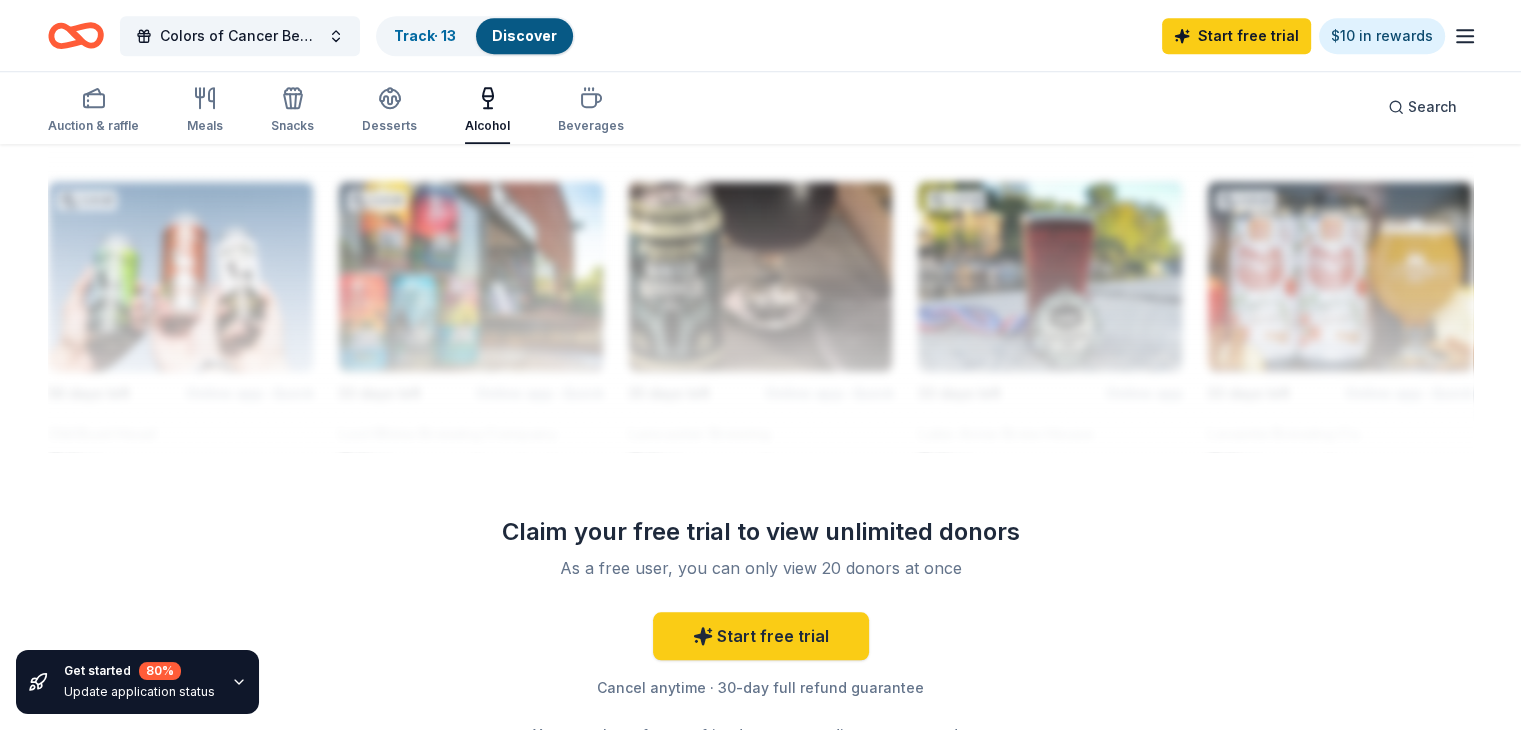 click on "24 results  in  Danville, VA Application deadlines 6  this month 16  in September 2  in October 2  passed Local 21 days left Online app Virginia Beer Company New Beer Top rated 9   applies  last week 7  days left Online app Total Wine 5.0 Winery Direct Wines offered at 30% off in all locations except CT, MA, and other select markets; Private Wine Class for 20 people in all locations except available in WI, CO, and other select markets 16   applies  last week 56 days left Online app Gourmet Gift Baskets 4.5 Gift basket(s) Local 33 days left Online app • Quick Lost Rhino Brewing Company New Beer, gift card(s) Top rated 7   applies  last week 33 days left Online app Cooper's Hawk Winery and Restaurants 5.0 Lux Tasting for Four, CH Cares Magnum Package 11   applies  last week 49 days left Online app • Quick The BroBasket 3.4 Discounted gift basket(s) Local 33 days left Online app • Quick Three Notch'd Brewing Company New Alcoholic beverage(s) 35 days left Online app • Quick Lancaster Brewing New Beer New" at bounding box center (760, -340) 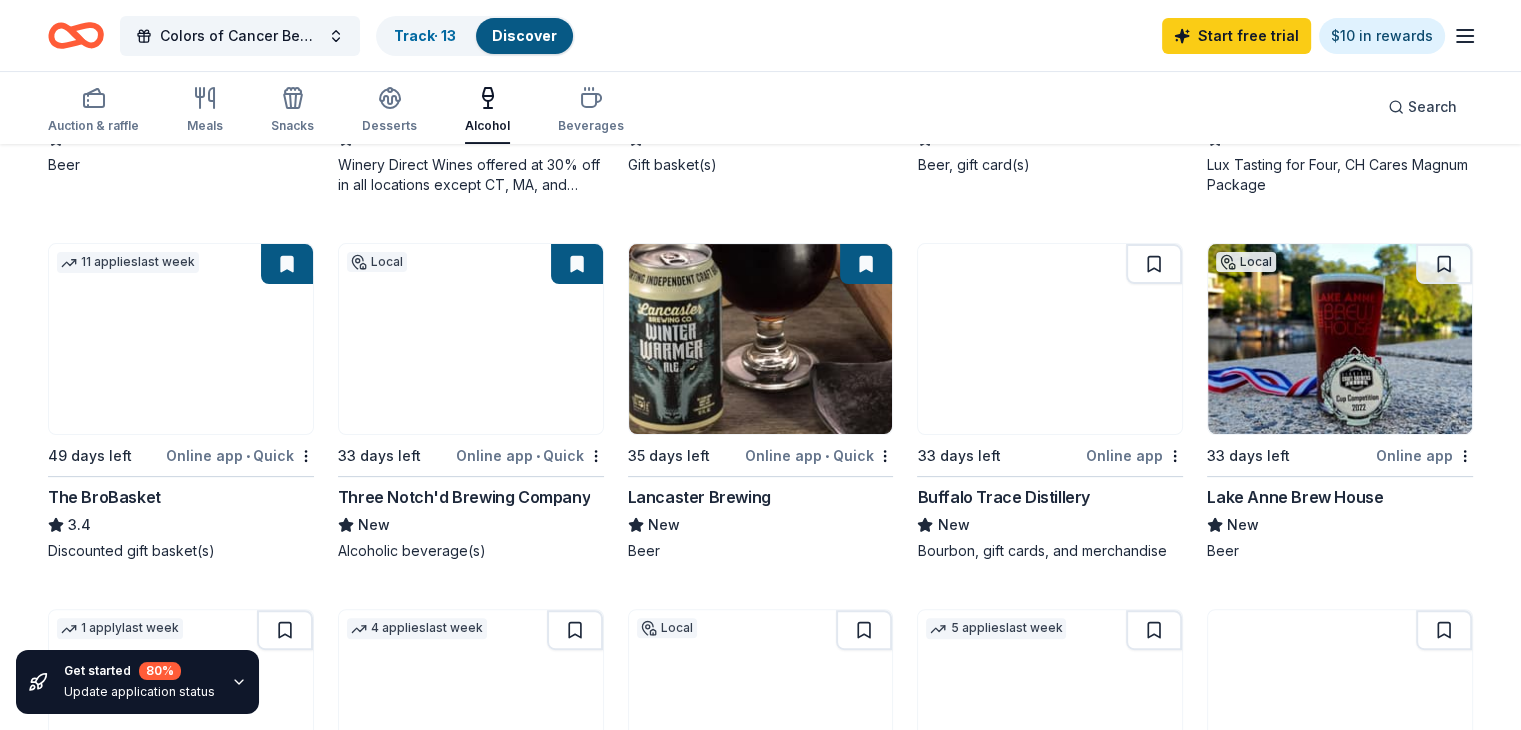 scroll, scrollTop: 440, scrollLeft: 0, axis: vertical 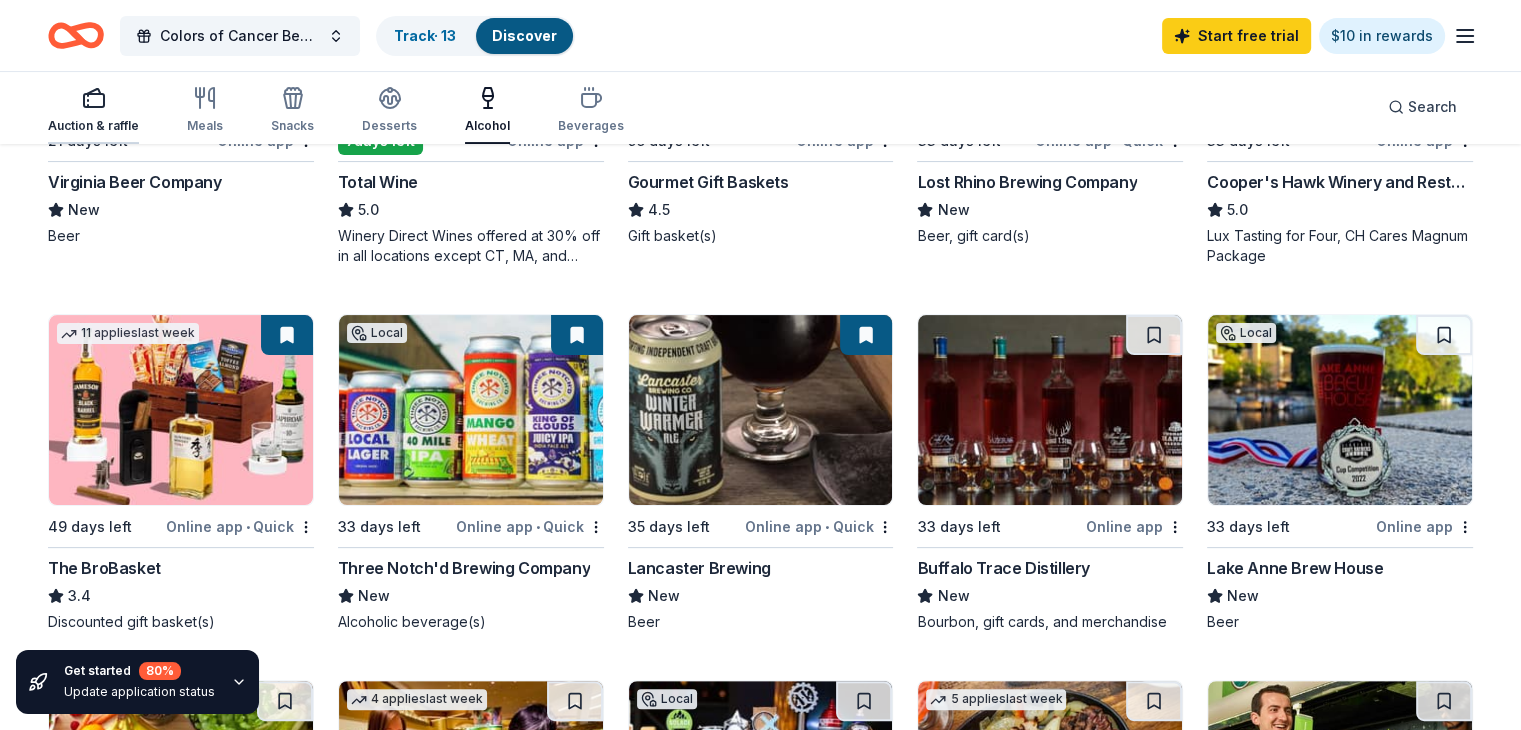 click 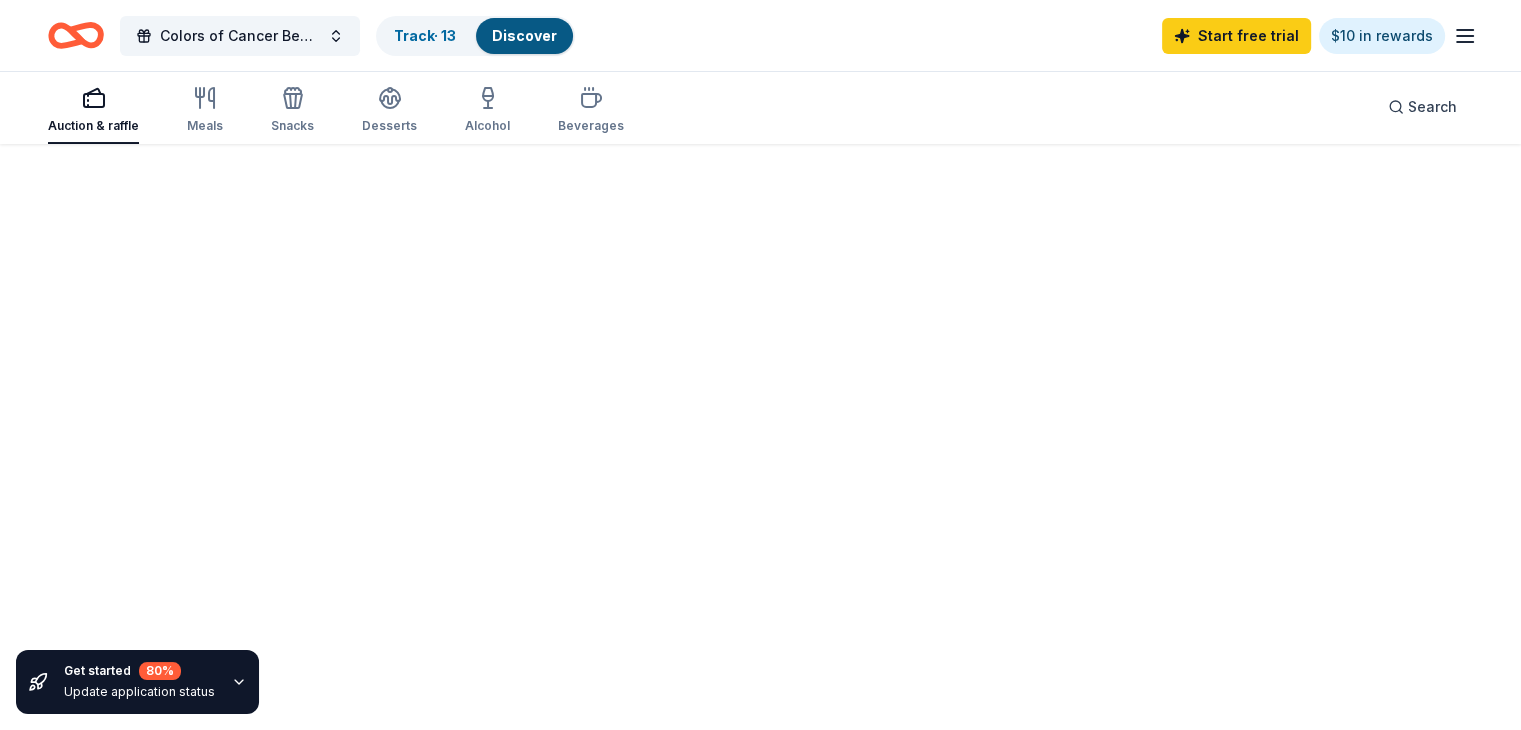 scroll, scrollTop: 0, scrollLeft: 0, axis: both 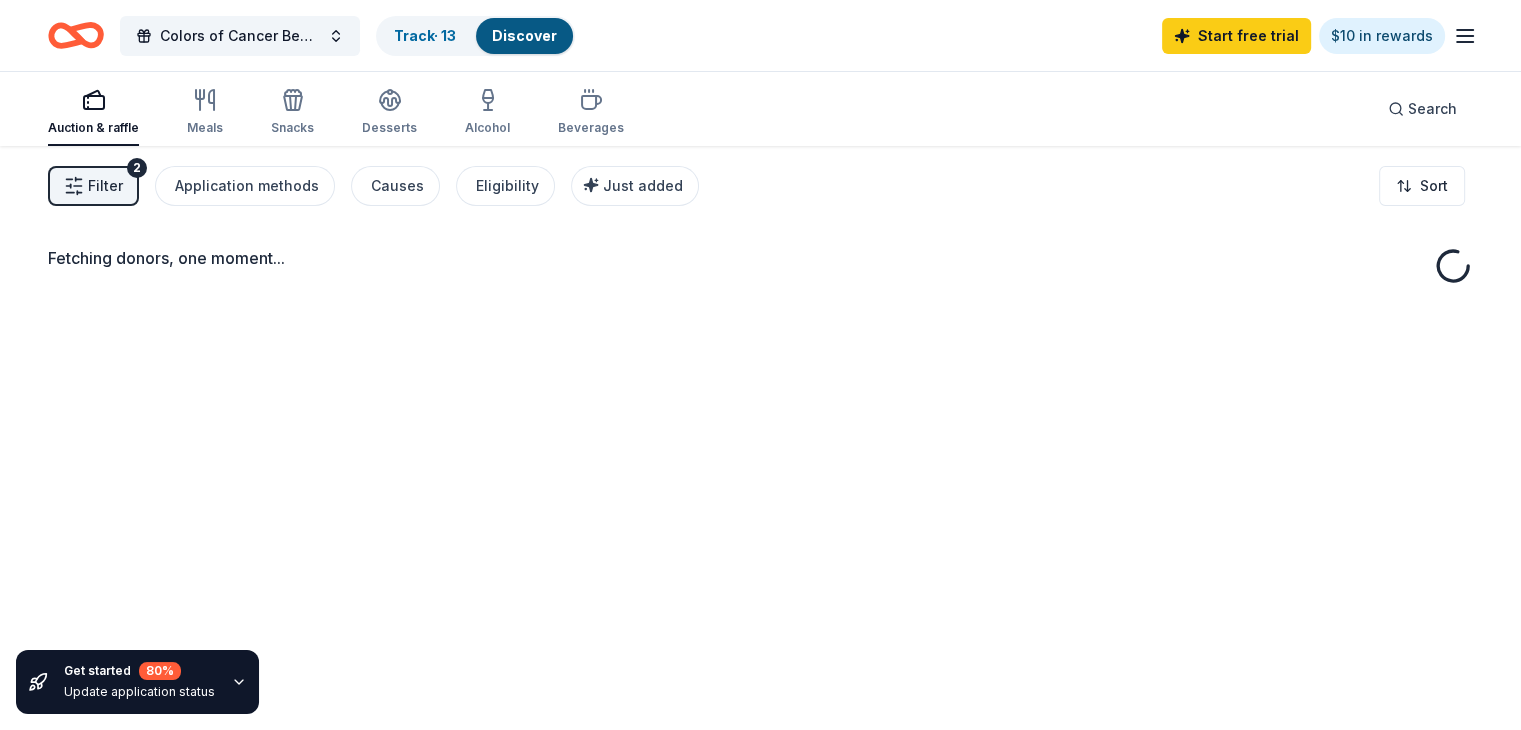 click on "Fetching donors, one moment..." at bounding box center (760, 511) 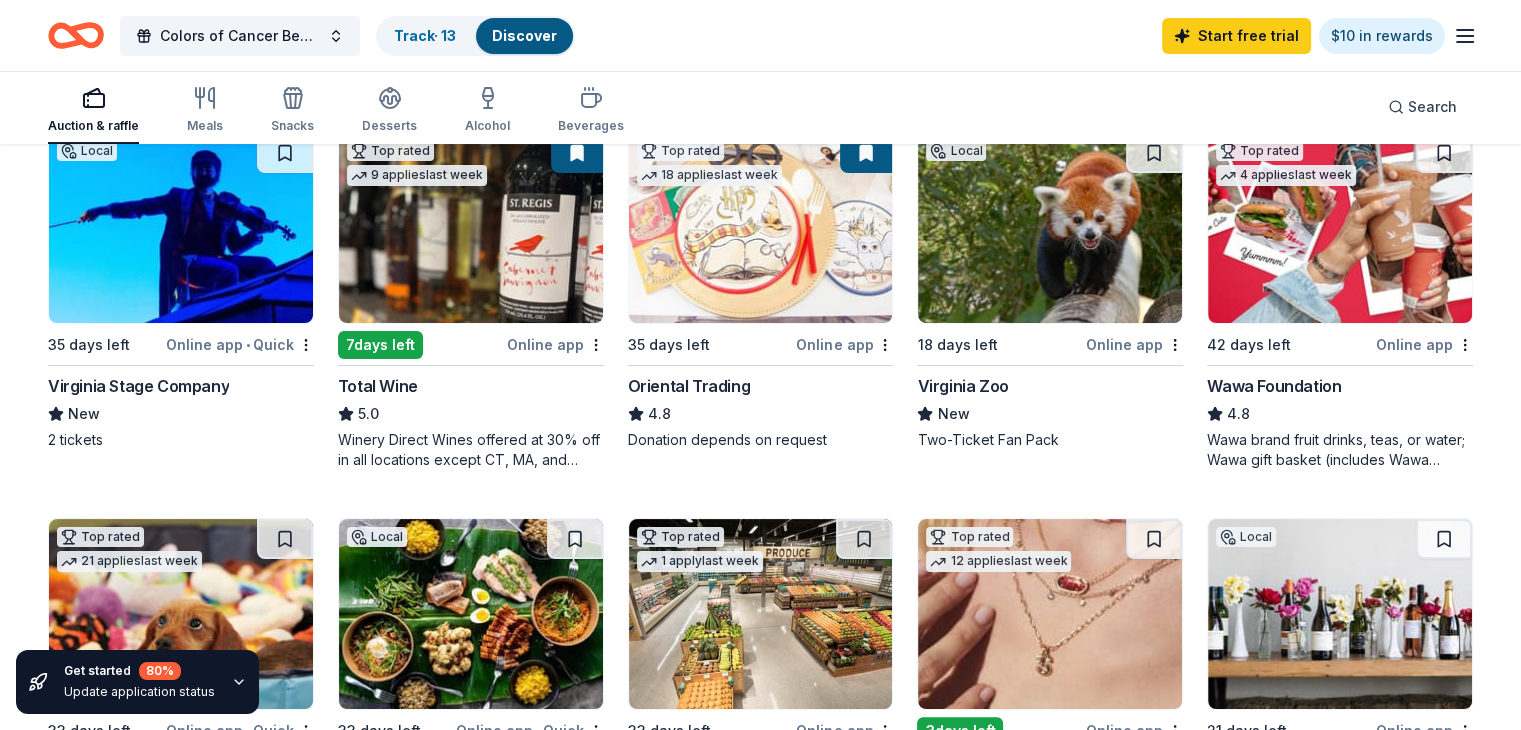 scroll, scrollTop: 240, scrollLeft: 0, axis: vertical 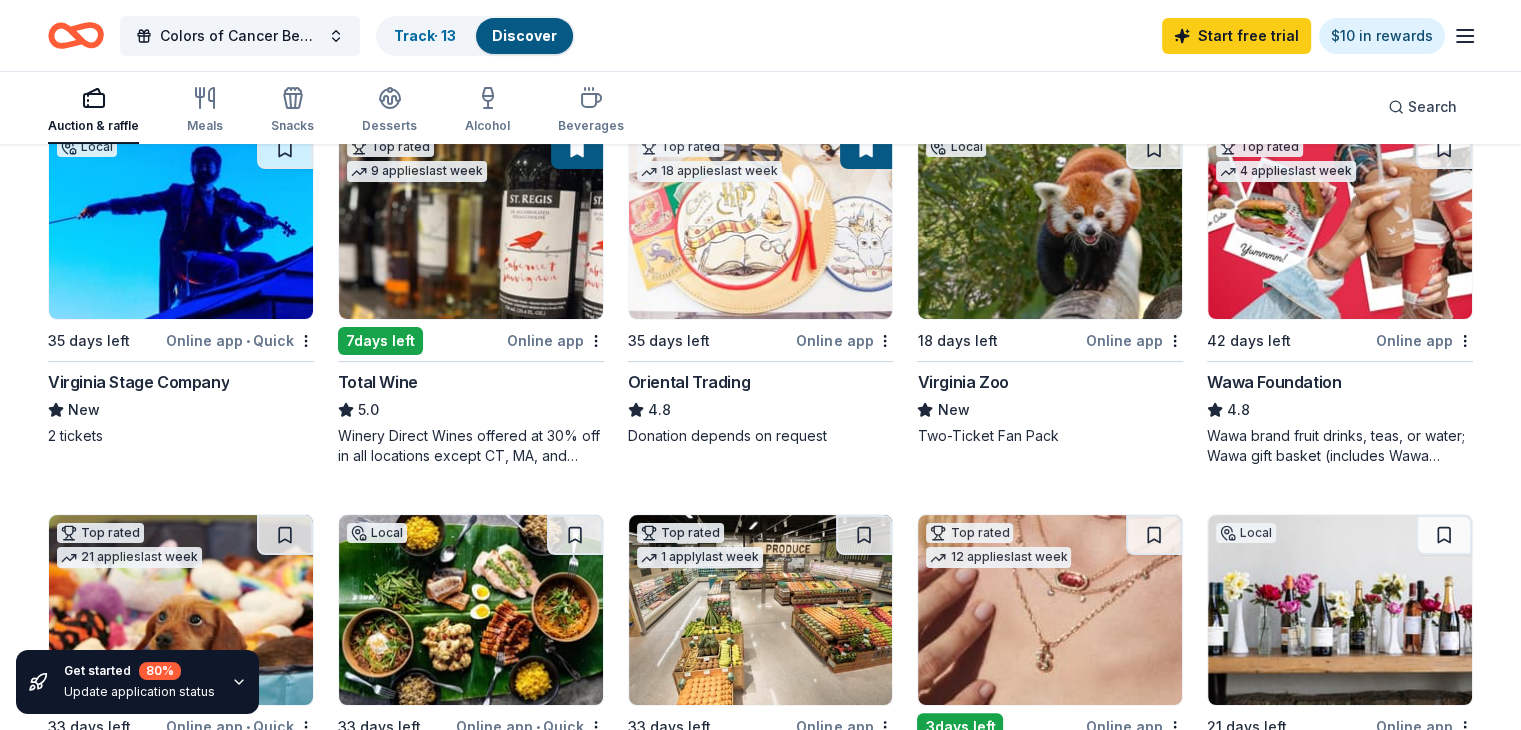 click on "Virginia Stage Company" at bounding box center (138, 382) 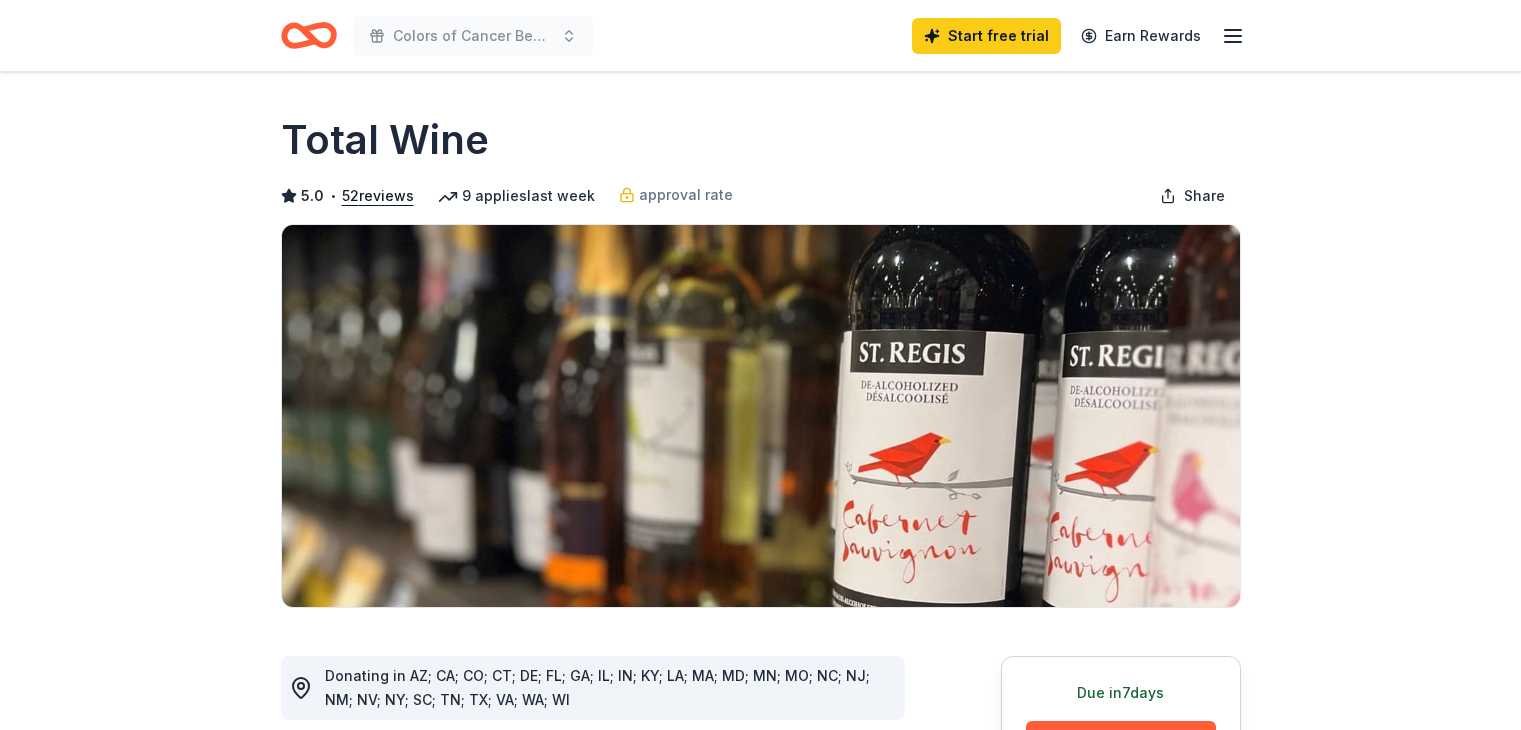 scroll, scrollTop: 0, scrollLeft: 0, axis: both 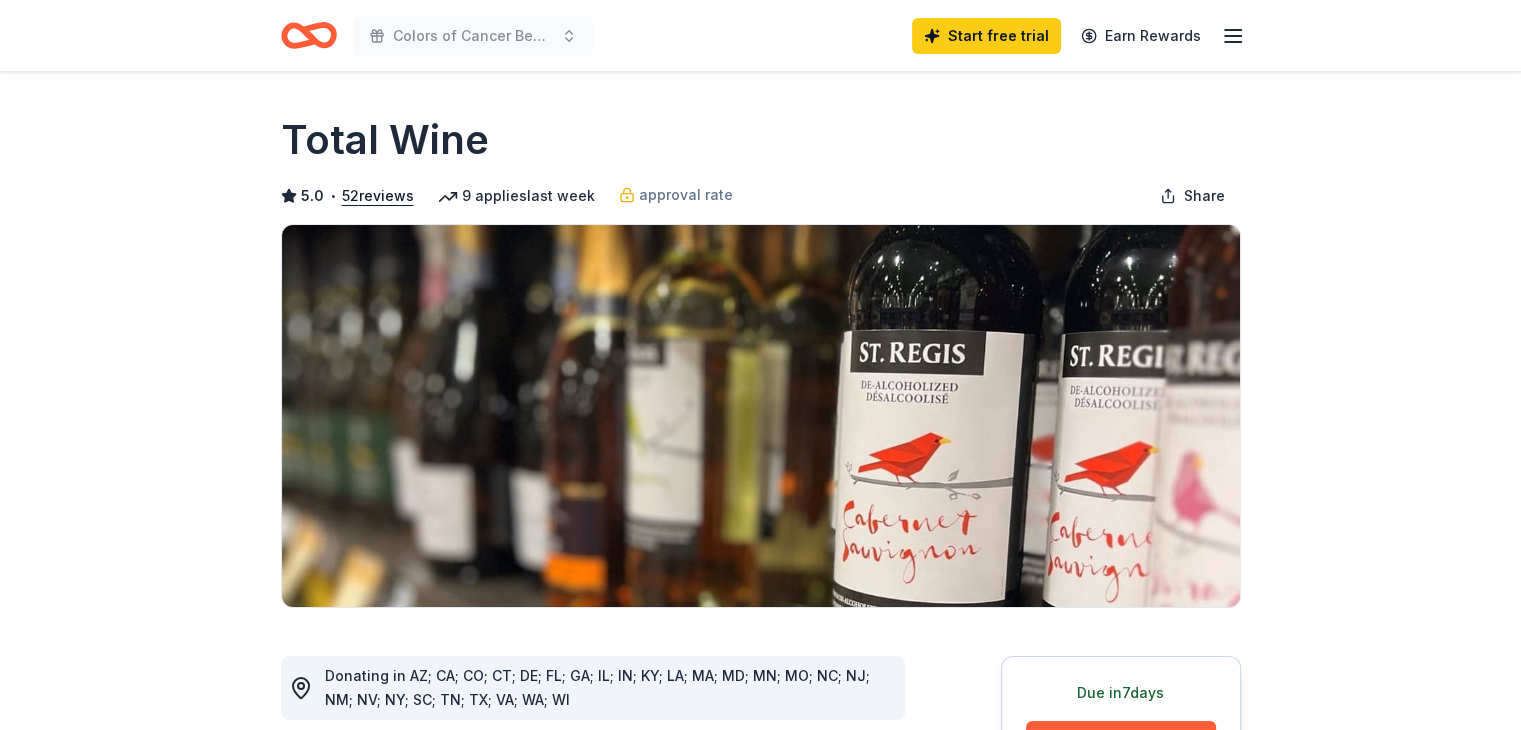 click on "Due in  7  days Share Total Wine 5.0 • 52  reviews 9   applies  last week approval rate Share Donating in [STATE]; [STATE]; [STATE]; [STATE]; [STATE]; [STATE]; [STATE]; [STATE]; [STATE]; [STATE]; [STATE]; [STATE]; [STATE]; [STATE]; [STATE]; [STATE]; [STATE]; [STATE]; [STATE]; [STATE]; [STATE]; [STATE]; [STATE]; [STATE]; [STATE] Total Wine & More is the largest U.S. independent retailer of fine wine. They have 229 locations across the nation where they offer the best prices for wine, beer, and other spirits.  What they donate Winery Direct Wines offered at 30% off in all locations except [STATE], [STATE], and other select markets; Private Wine Class for 20 people in all locations except available in [STATE], [STATE], and other select markets Alcohol Auction & raffle Donation can be picked up Who they donate to  Preferred 501(c)(3) required approval rate 20 % approved 30 % declined 50 % no response Start free Pro trial to view approval rates and average donation values Due in  7  days Apply Saved Application takes 10 min Usually responds in  around a week Updated  about 2 months  ago Report a mistake 5.0 • 52  reviews See all  52  reviews • 52" at bounding box center [760, 1640] 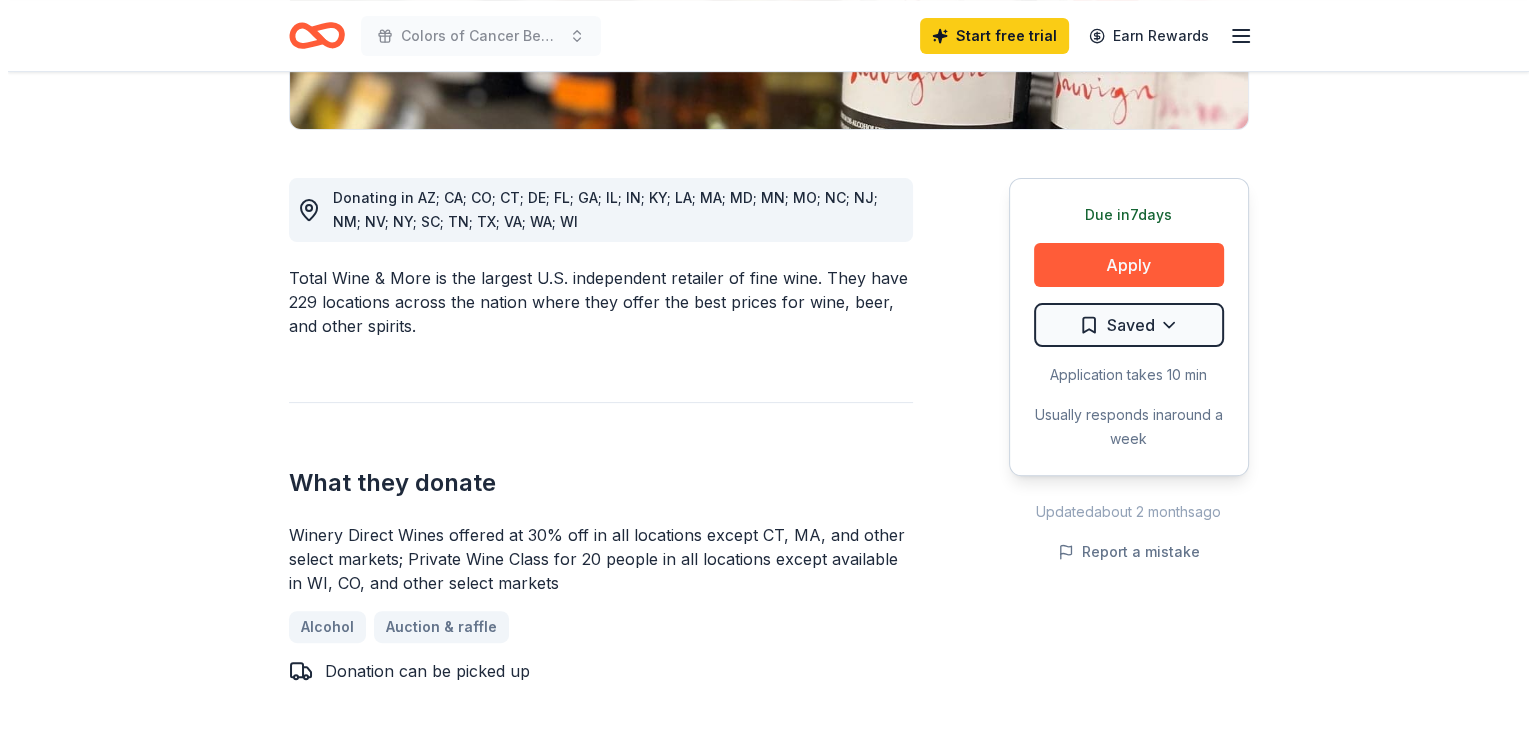 scroll, scrollTop: 480, scrollLeft: 0, axis: vertical 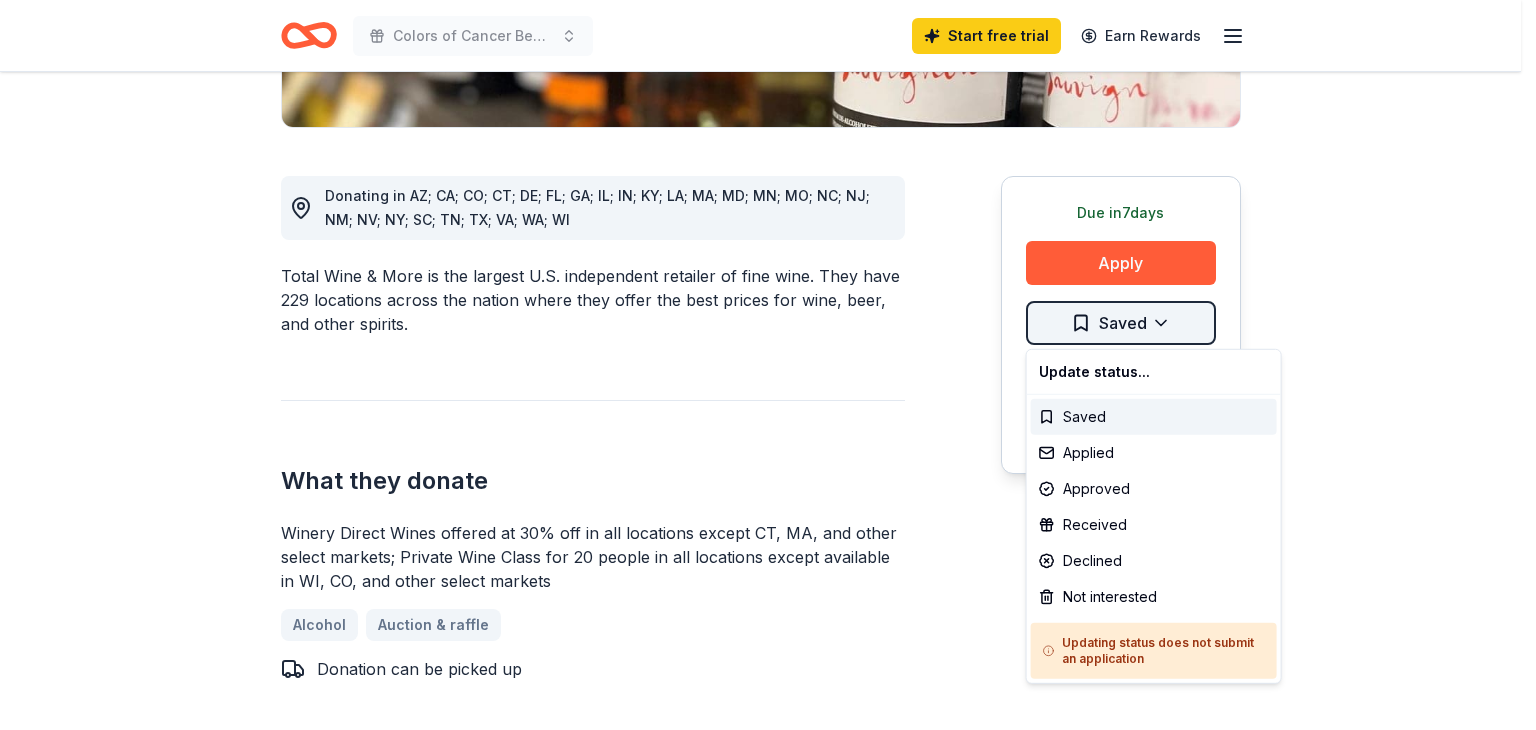 click on "Colors of Cancer Benefit Dinner  Start free  trial Earn Rewards Due in  7  days Share Total Wine 5.0 • 52  reviews 9   applies  last week approval rate Share Donating in AZ; CA; CO; CT; DE; FL; GA; IL; IN; KY; LA; MA; MD; MN; MO; NC; NJ; NM; NV; NY; SC; TN; TX; VA; WA; WI Total Wine & More is the largest U.S. independent retailer of fine wine. They have 229 locations across the nation where they offer the best prices for wine, beer, and other spirits.  What they donate Winery Direct Wines offered at 30% off in all locations except CT, MA, and other select markets; Private Wine Class for 20 people in all locations except available in WI, CO, and other select markets Alcohol Auction & raffle Donation can be picked up Who they donate to  Preferred 501(c)(3) required approval rate 20 % approved 30 % declined 50 % no response Start free Pro trial to view approval rates and average donation values Due in  7  days Apply Saved Application takes 10 min Usually responds in  around a week Updated  about 2 months  ago" at bounding box center (768, -115) 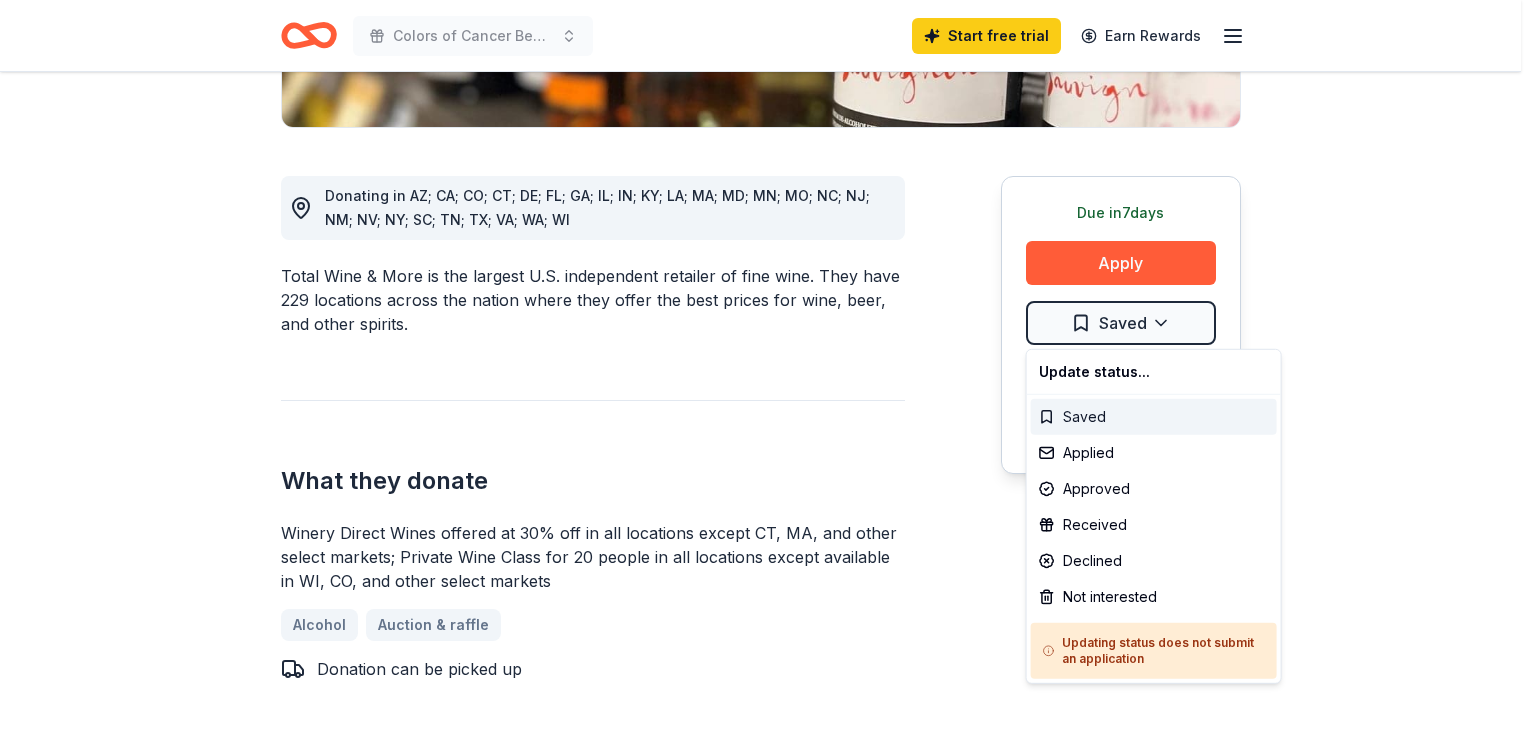 click on "Saved" at bounding box center [1154, 417] 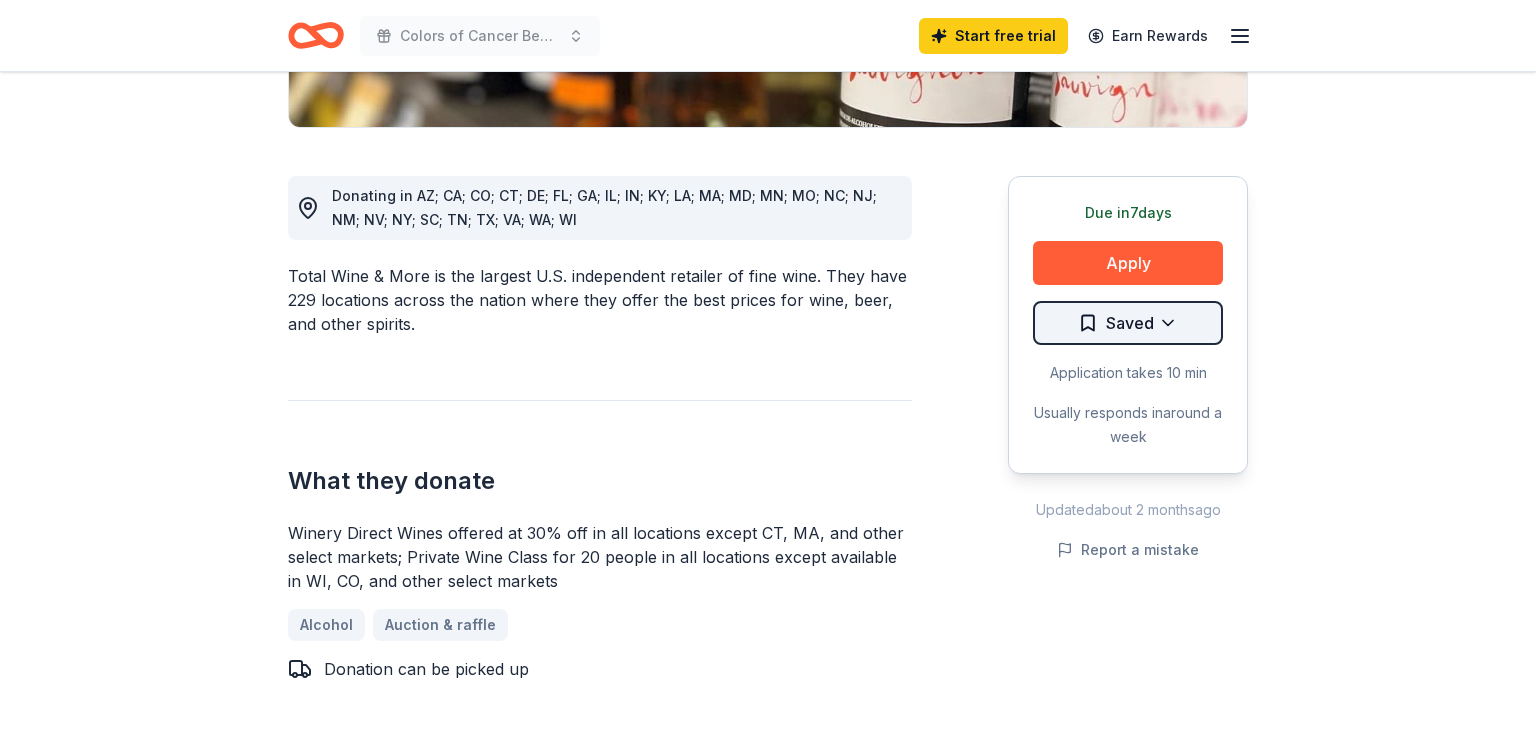 click on "Colors of Cancer Benefit Dinner  Start free  trial Earn Rewards Due in  7  days Share Total Wine 5.0 • 52  reviews 9   applies  last week approval rate Share Donating in AZ; CA; CO; CT; DE; FL; GA; IL; IN; KY; LA; MA; MD; MN; MO; NC; NJ; NM; NV; NY; SC; TN; TX; VA; WA; WI Total Wine & More is the largest U.S. independent retailer of fine wine. They have 229 locations across the nation where they offer the best prices for wine, beer, and other spirits.  What they donate Winery Direct Wines offered at 30% off in all locations except CT, MA, and other select markets; Private Wine Class for 20 people in all locations except available in WI, CO, and other select markets Alcohol Auction & raffle Donation can be picked up Who they donate to  Preferred 501(c)(3) required approval rate 20 % approved 30 % declined 50 % no response Start free Pro trial to view approval rates and average donation values Due in  7  days Apply Saved Application takes 10 min Usually responds in  around a week Updated  about 2 months  ago" at bounding box center (768, -115) 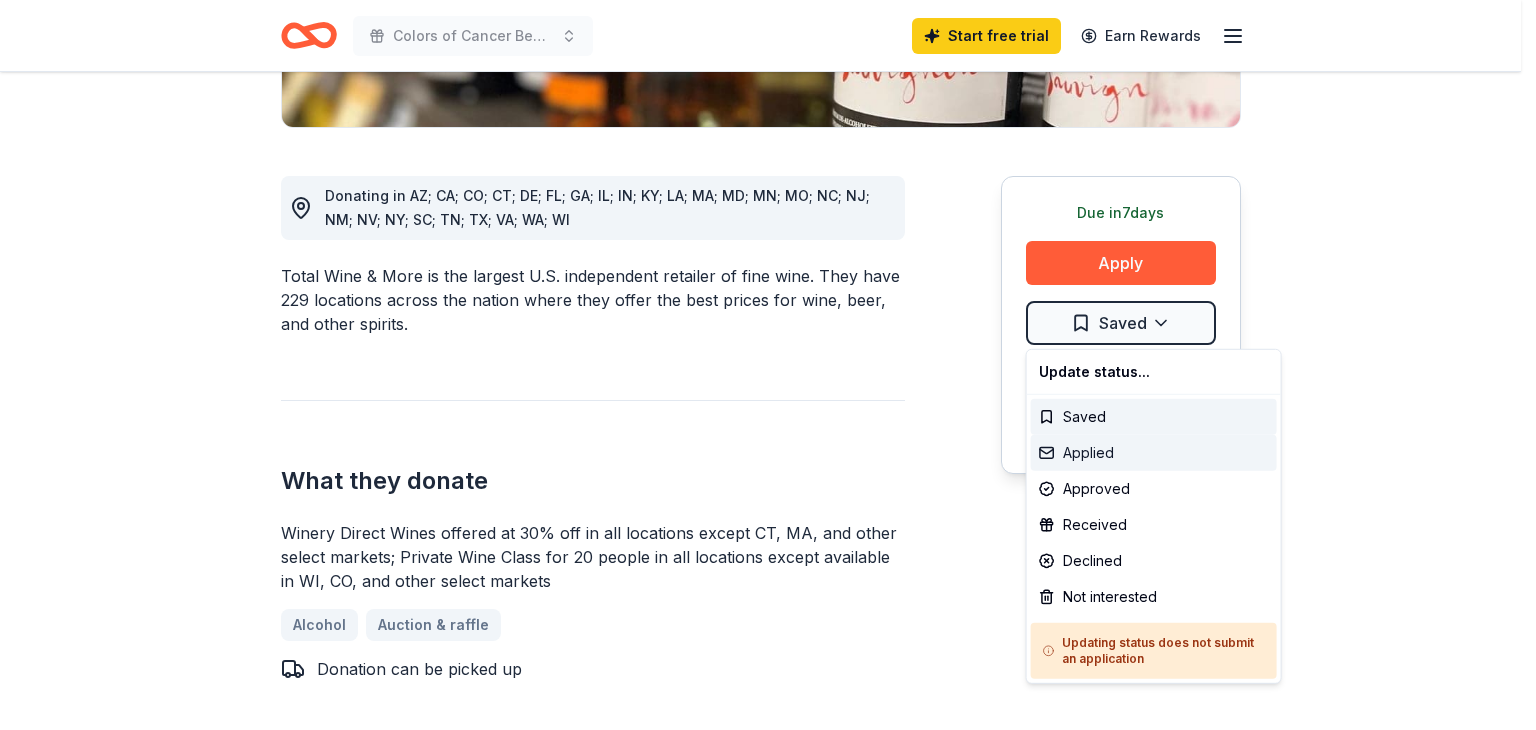 click on "Applied" at bounding box center (1154, 453) 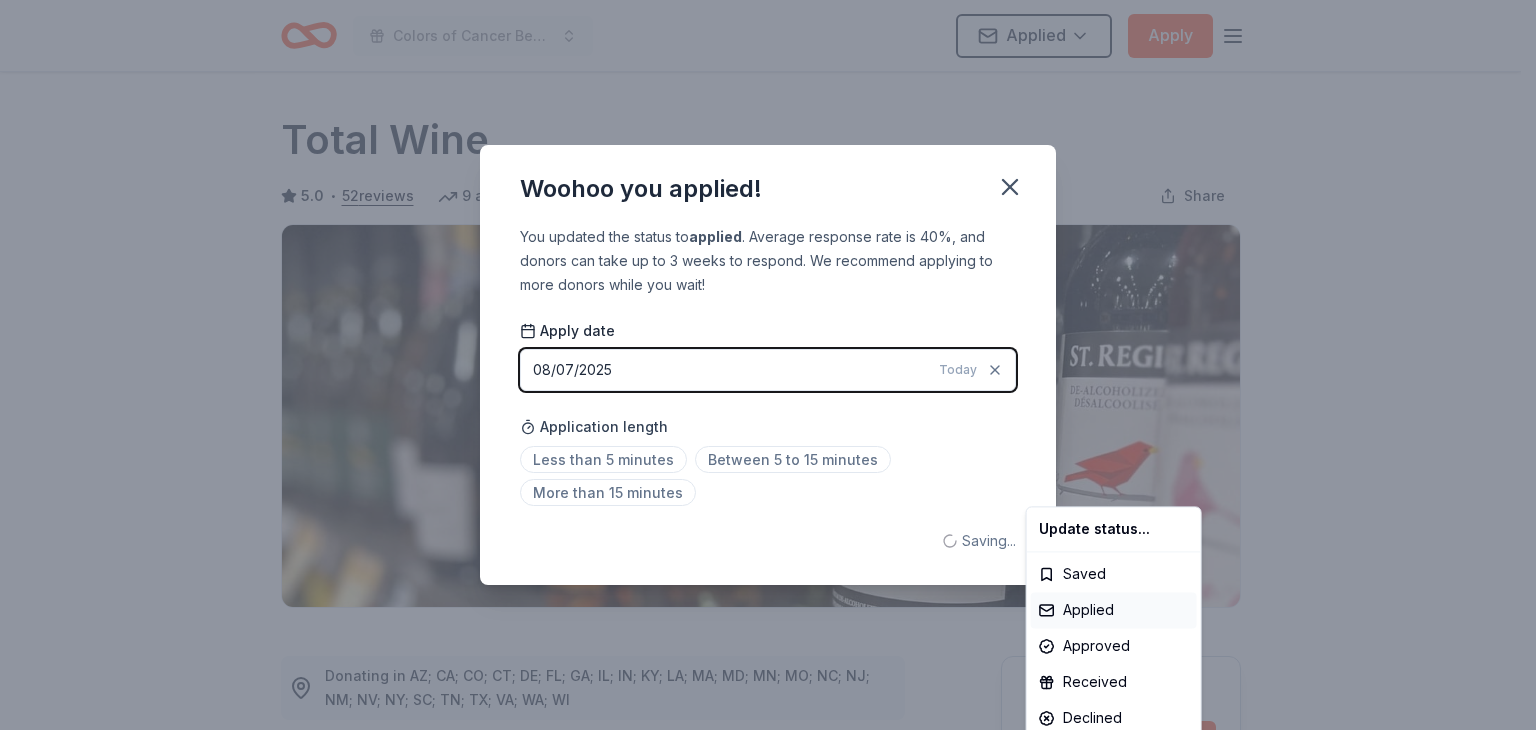 scroll, scrollTop: 0, scrollLeft: 0, axis: both 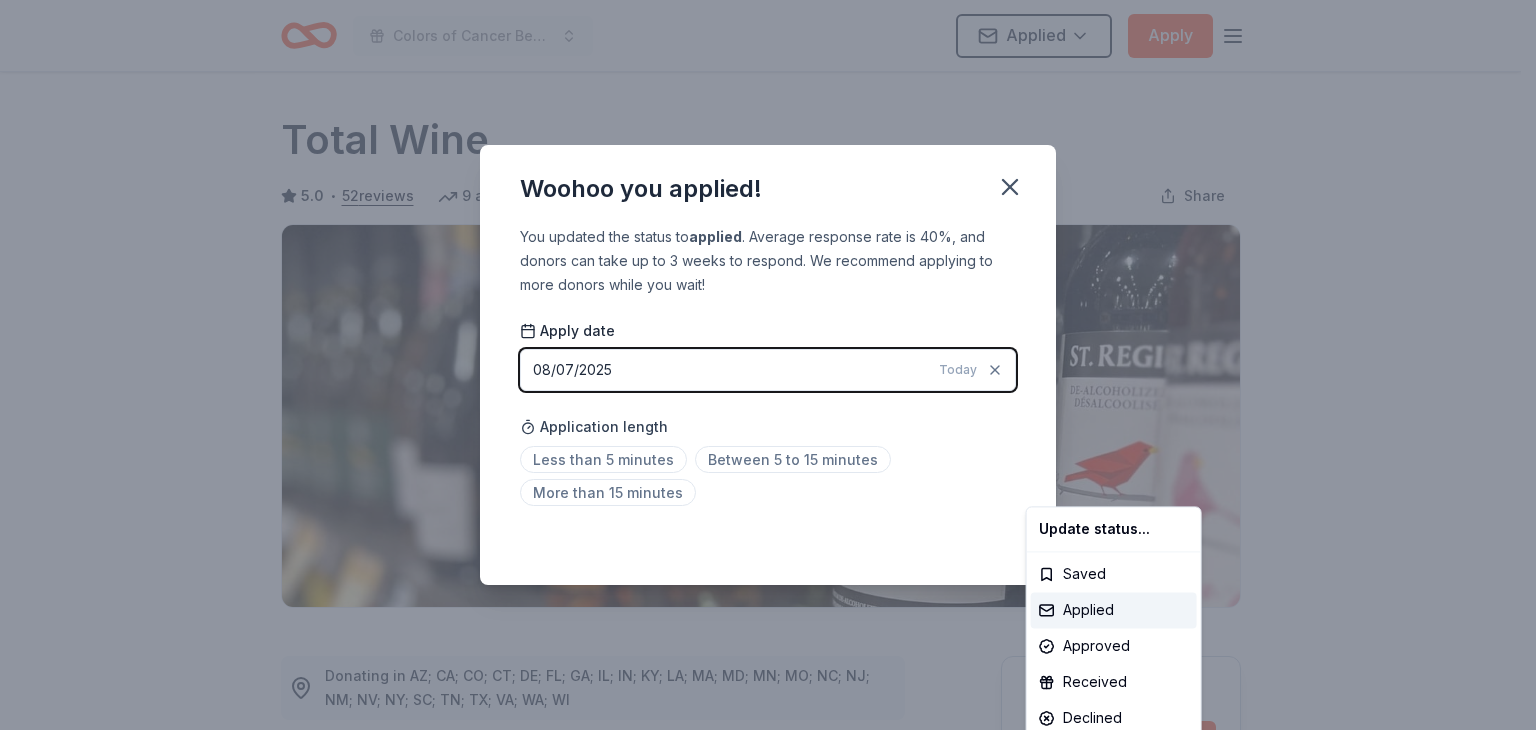 click on "Colors of Cancer Benefit Dinner  Applied Apply Due in  7  days Share Total Wine 5.0 • 52  reviews 9   applies  last week approval rate Share Donating in AZ; CA; CO; CT; DE; FL; GA; IL; IN; KY; LA; MA; MD; MN; MO; NC; NJ; NM; NV; NY; SC; TN; TX; VA; WA; WI Total Wine & More is the largest U.S. independent retailer of fine wine. They have 229 locations across the nation where they offer the best prices for wine, beer, and other spirits.  What they donate Winery Direct Wines offered at 30% off in all locations except CT, MA, and other select markets; Private Wine Class for 20 people in all locations except available in WI, CO, and other select markets Alcohol Auction & raffle Donation can be picked up Who they donate to  Preferred 501(c)(3) required approval rate 20 % approved 30 % declined 50 % no response Start free Pro trial to view approval rates and average donation values Due in  7  days Apply Applied Application takes 10 min Usually responds in  around a week Updated  about 2 months  ago 5.0 • 52 52 3" at bounding box center [768, 365] 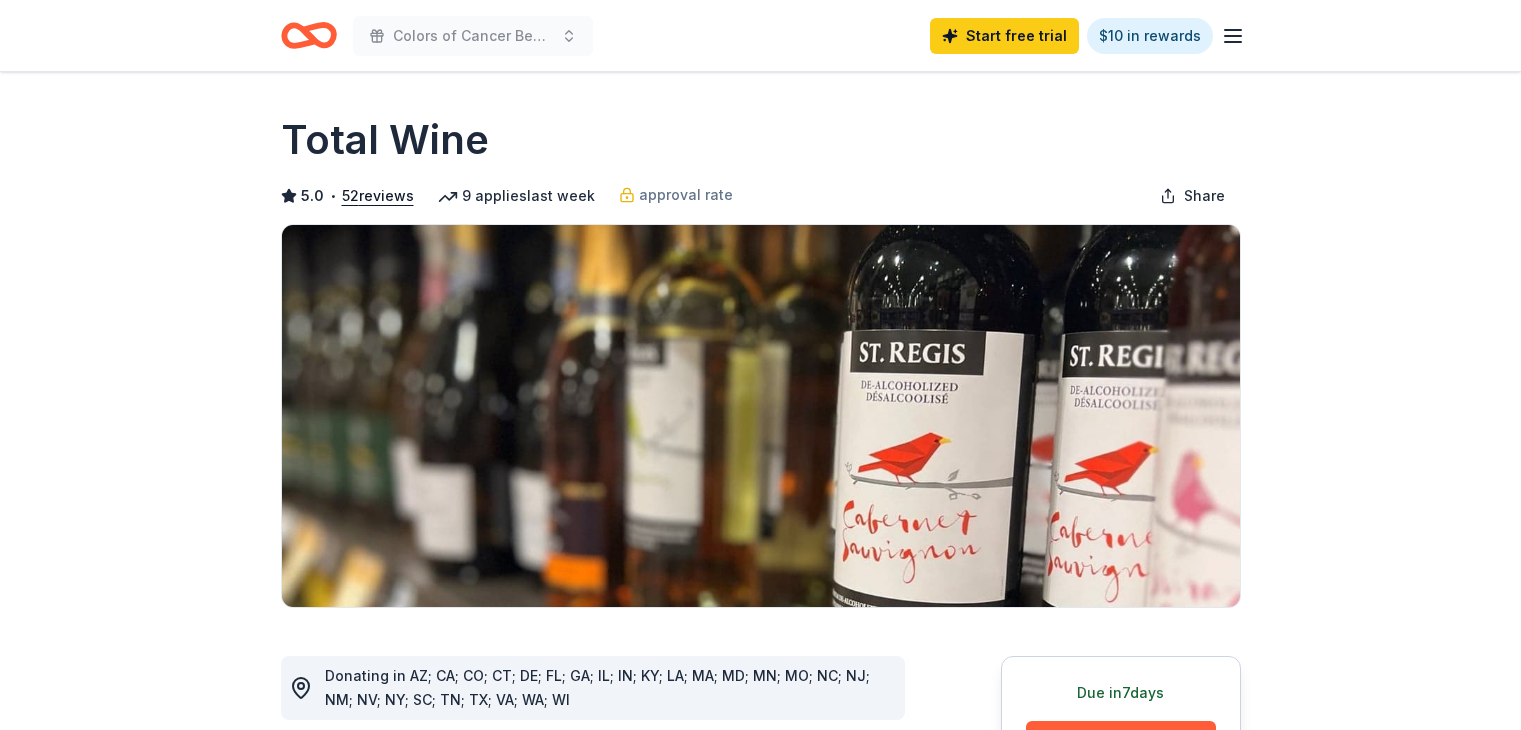 scroll, scrollTop: 0, scrollLeft: 0, axis: both 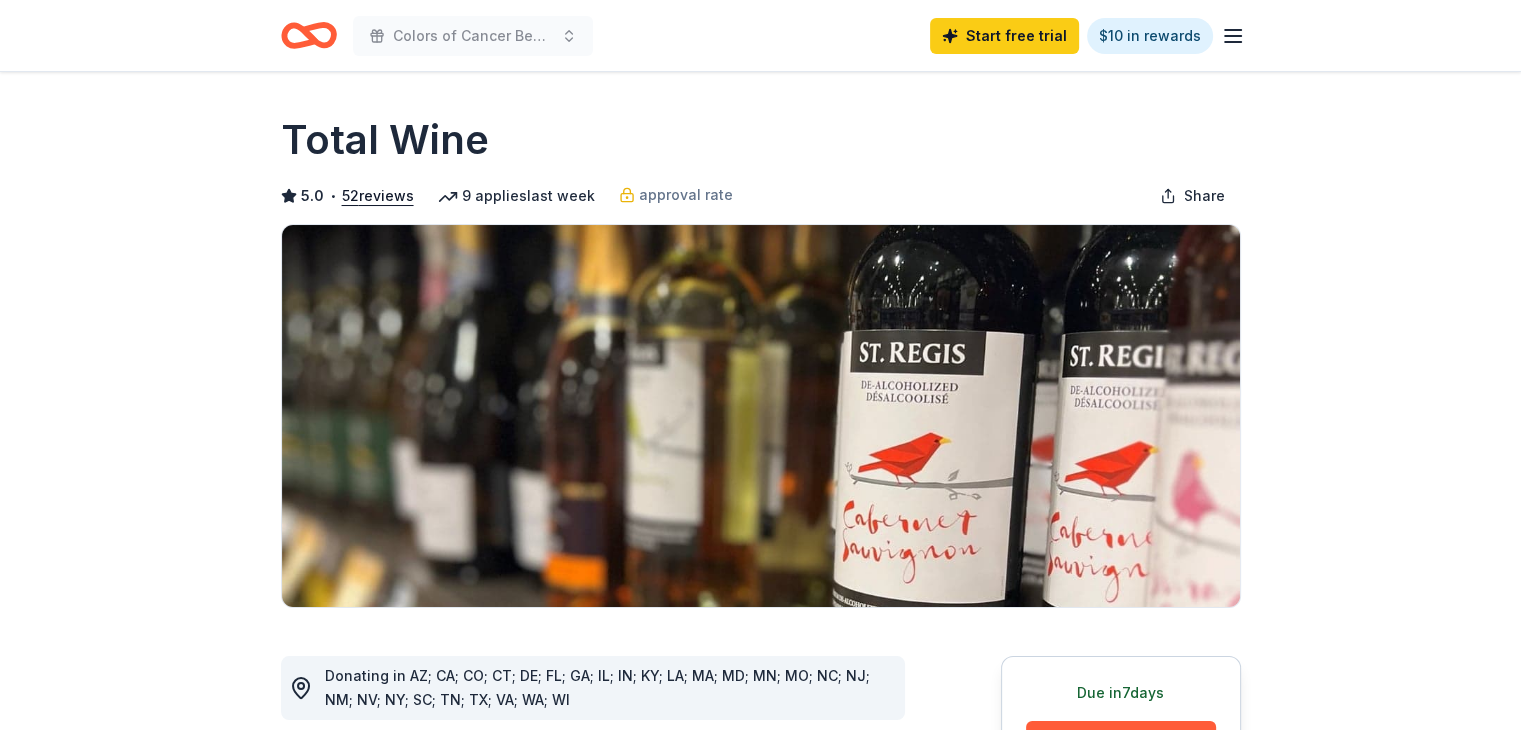 click on "Due in  7  days Share Total Wine 5.0 • 52  reviews 9   applies  last week approval rate Share Donating in AZ; CA; CO; CT; DE; FL; GA; IL; IN; KY; LA; MA; MD; MN; MO; NC; NJ; NM; NV; NY; SC; TN; TX; VA; WA; WI Total Wine & More is the largest U.S. independent retailer of fine wine. They have 229 locations across the nation where they offer the best prices for wine, beer, and other spirits.  What they donate Winery Direct Wines offered at 30% off in all locations except CT, MA, and other select markets; Private Wine Class for 20 people in all locations except available in WI, CO, and other select markets Alcohol Auction & raffle Donation can be picked up Who they donate to  Preferred 501(c)(3) required approval rate 20 % approved 30 % declined 50 % no response Start free Pro trial to view approval rates and average donation values Due in  7  days Apply Applied Application takes 10 min Usually responds in  around a week Updated  about 2 months  ago Report a mistake 5.0 • 52  reviews See all  52  reviews •" at bounding box center [760, 1640] 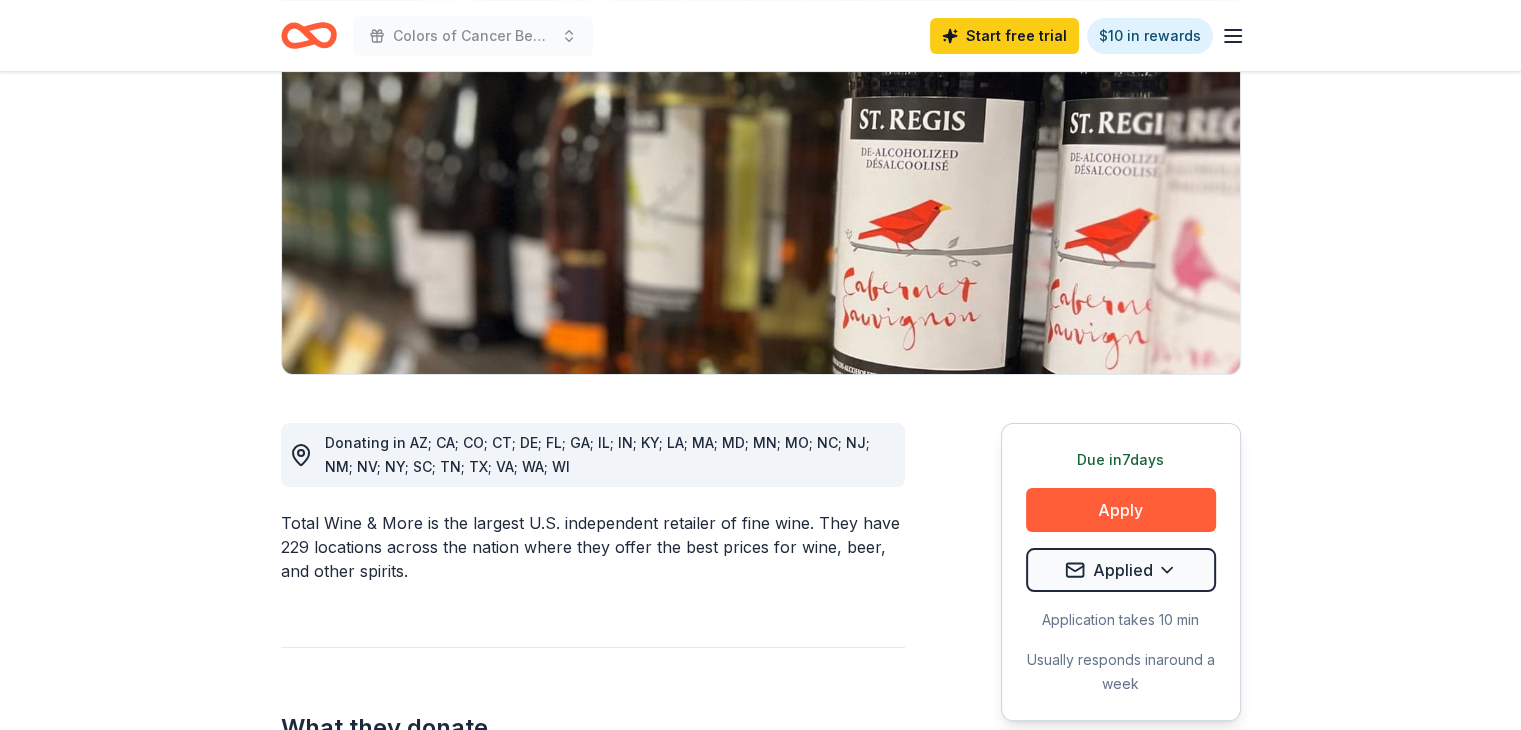 scroll, scrollTop: 280, scrollLeft: 0, axis: vertical 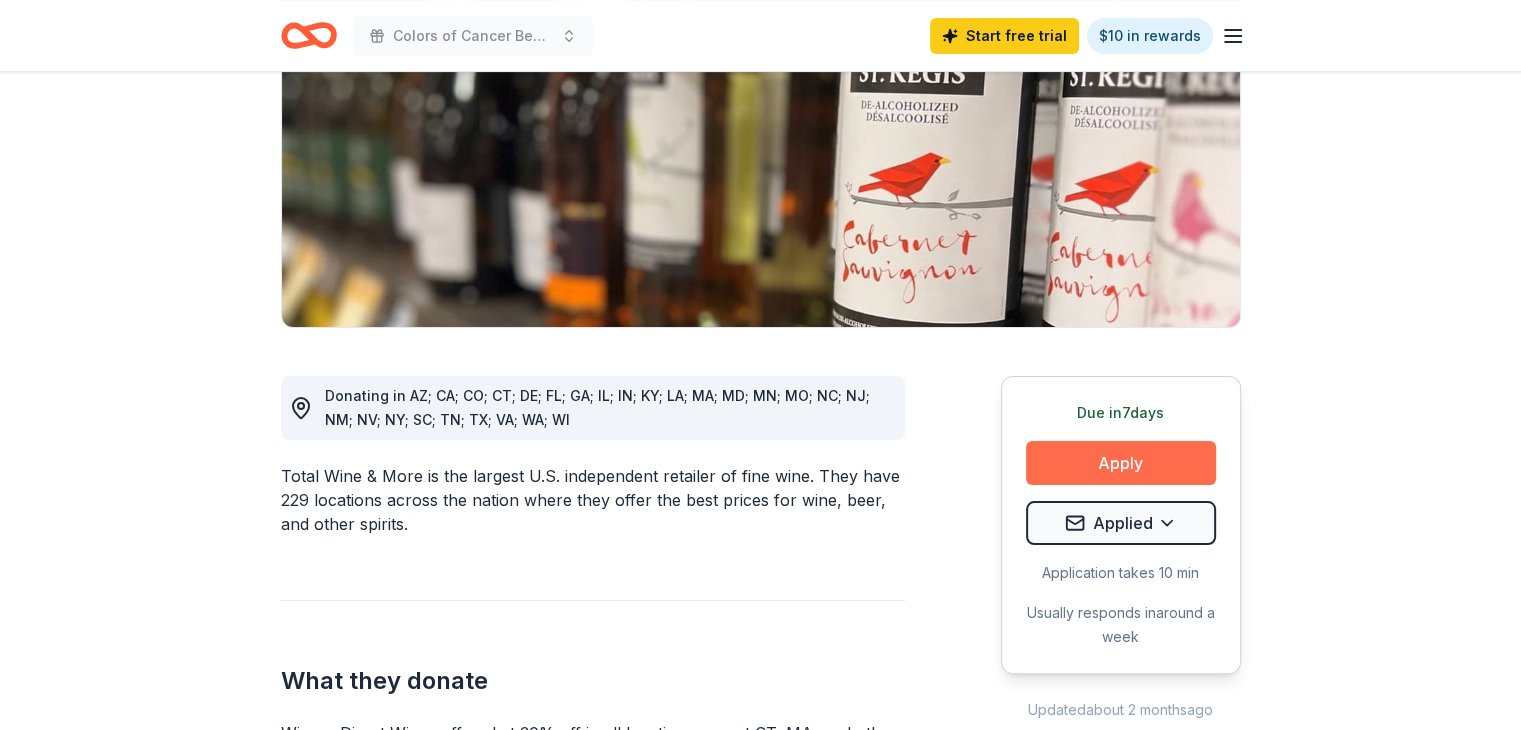 click on "Apply" at bounding box center (1121, 463) 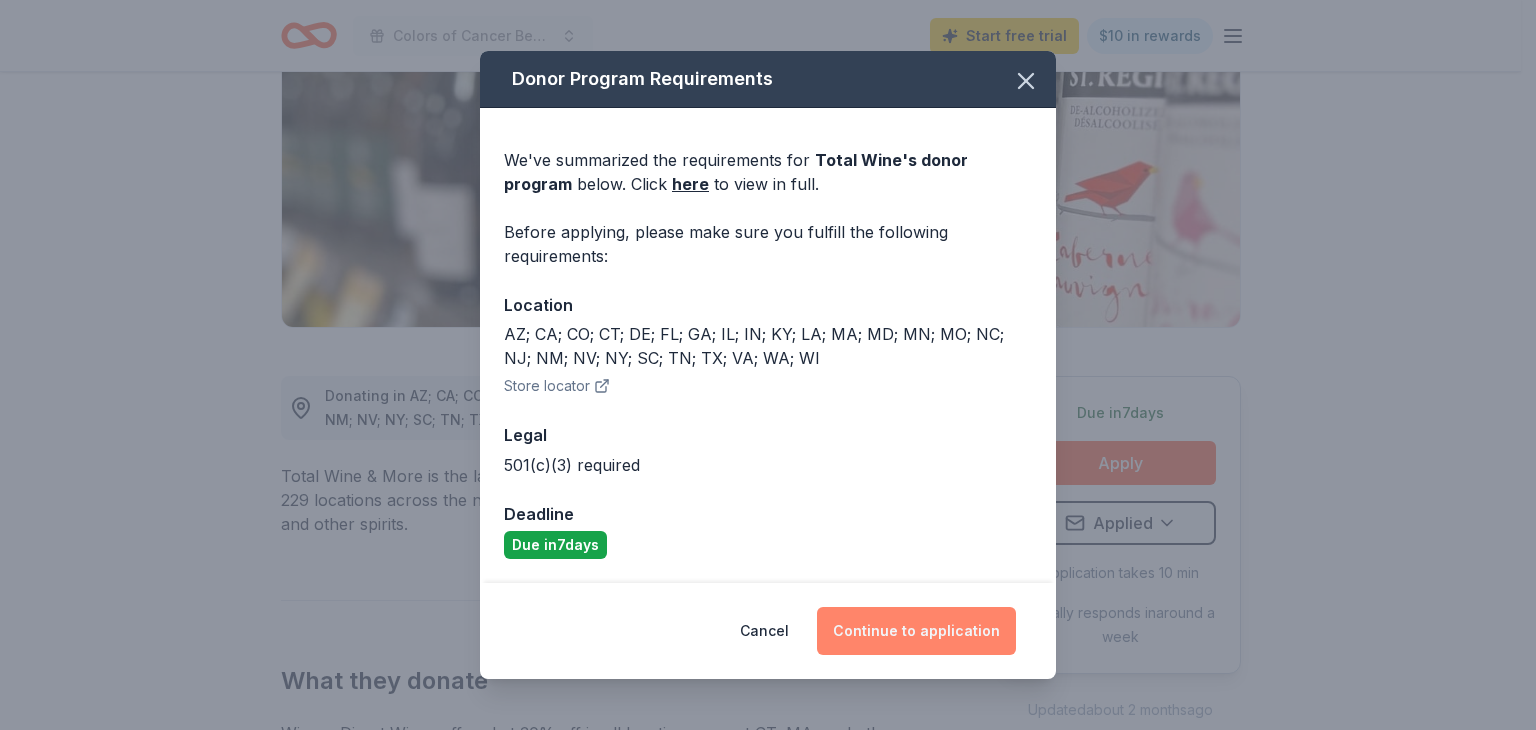 click on "Continue to application" at bounding box center [916, 631] 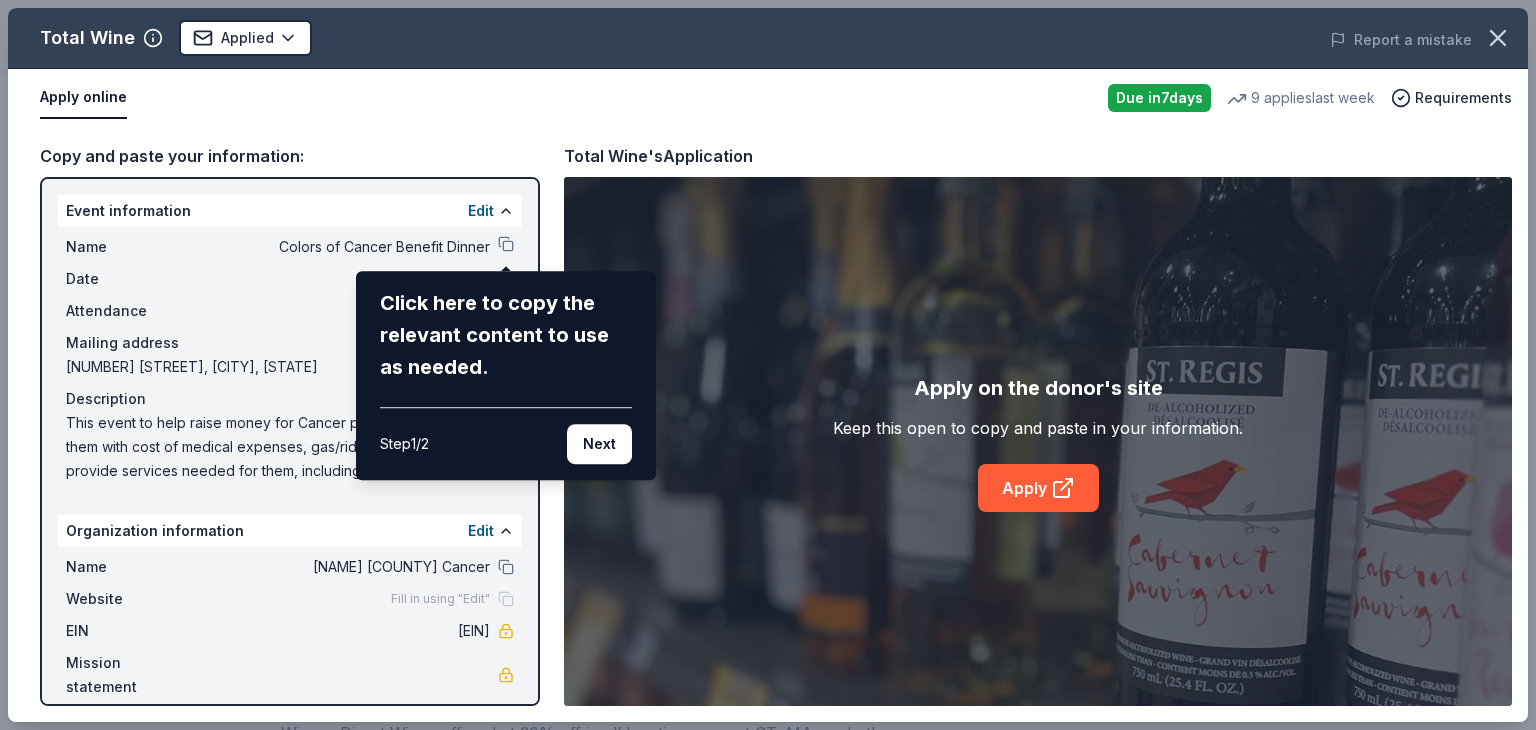 click on "Total Wine Applied Report a mistake Apply online Due in  7  days 9   applies  last week Requirements Copy and paste your information: Event information Edit Name Colors of Cancer Benefit Dinner  Click here to copy the relevant content to use as needed. Step  1 / 2 Next Date 10/09/25 Attendance 200 Mailing address 223 Riverview Drive, Danville, VA 24541 Description This event to help raise money for Cancer patients. We help them with cost of medical expenses,  gas/rides to appointments,  provide services needed for them,  including support team  Organization information Edit Name Danville Pittsylvania Cancer  Website Fill in using "Edit" EIN 54-0634200 Mission statement Total Wine's  Application Apply on the donor's site Keep this open to copy and paste in your information. Apply" at bounding box center [768, 365] 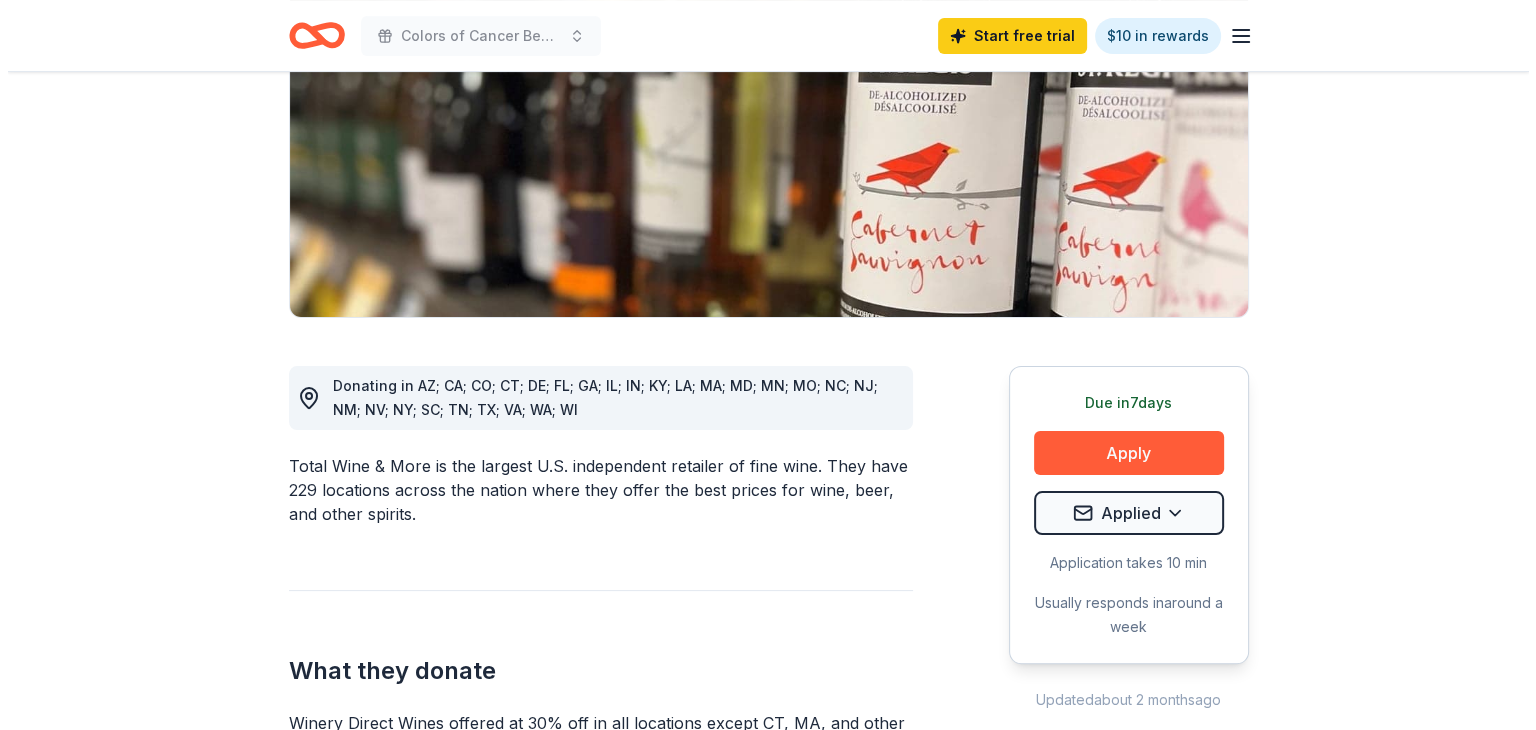 scroll, scrollTop: 320, scrollLeft: 0, axis: vertical 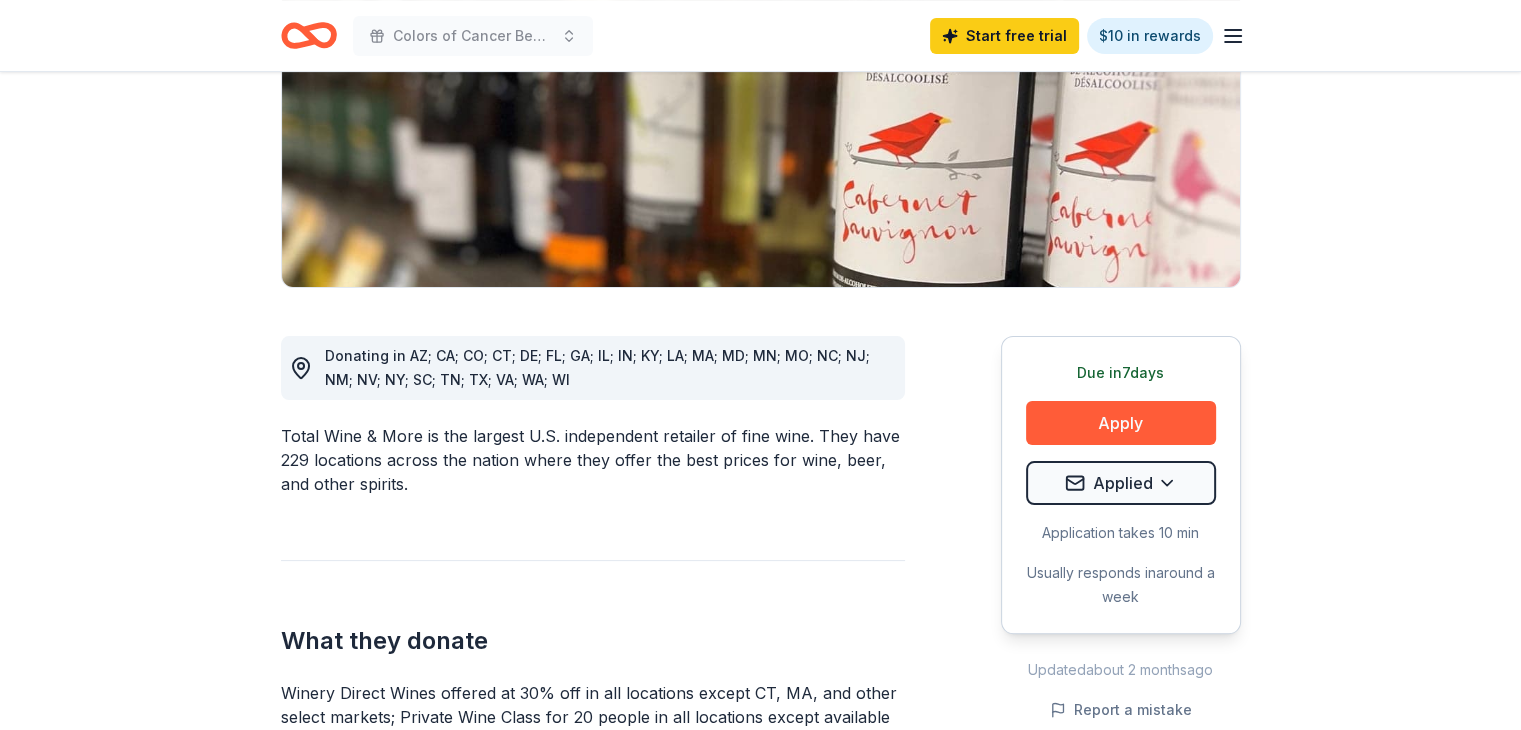 type 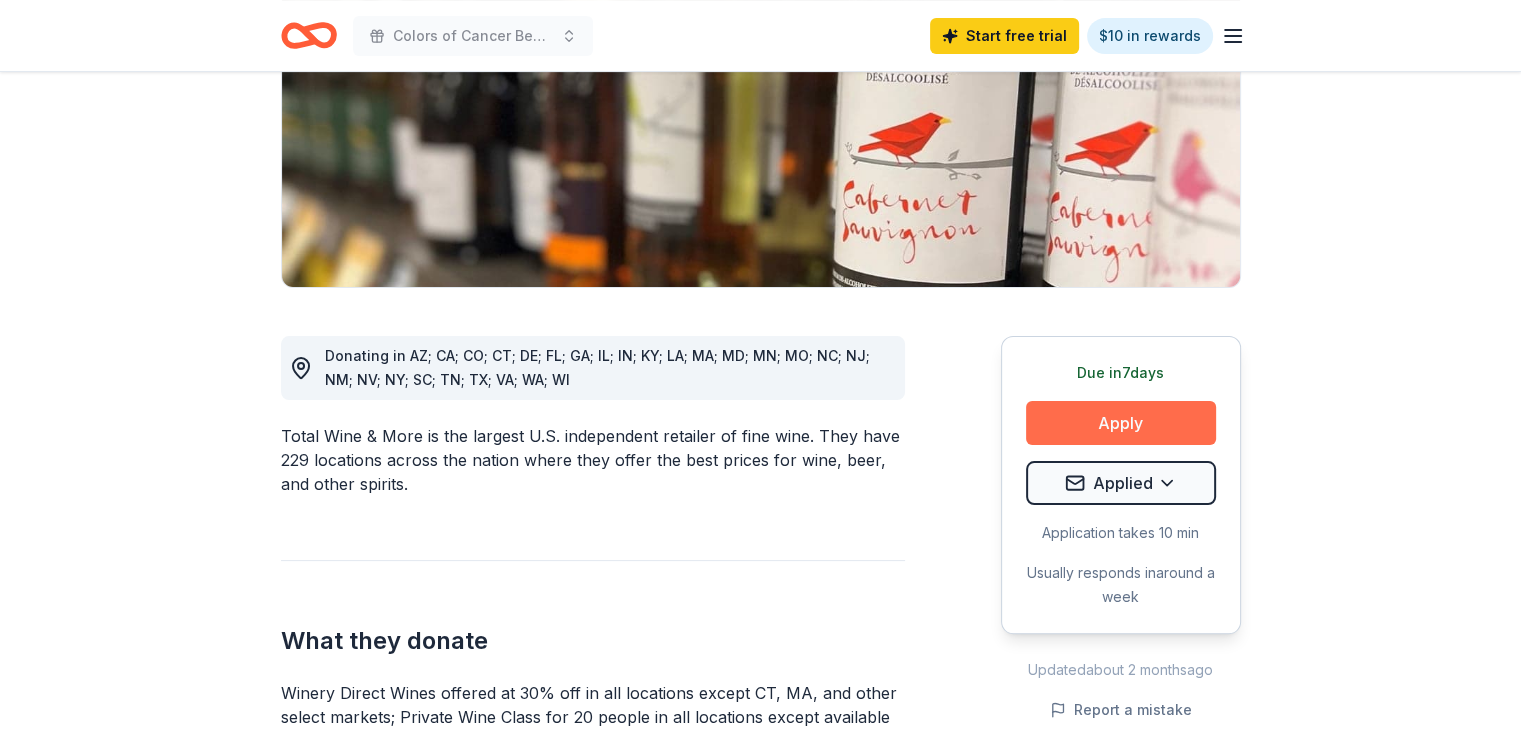 click on "Apply" at bounding box center [1121, 423] 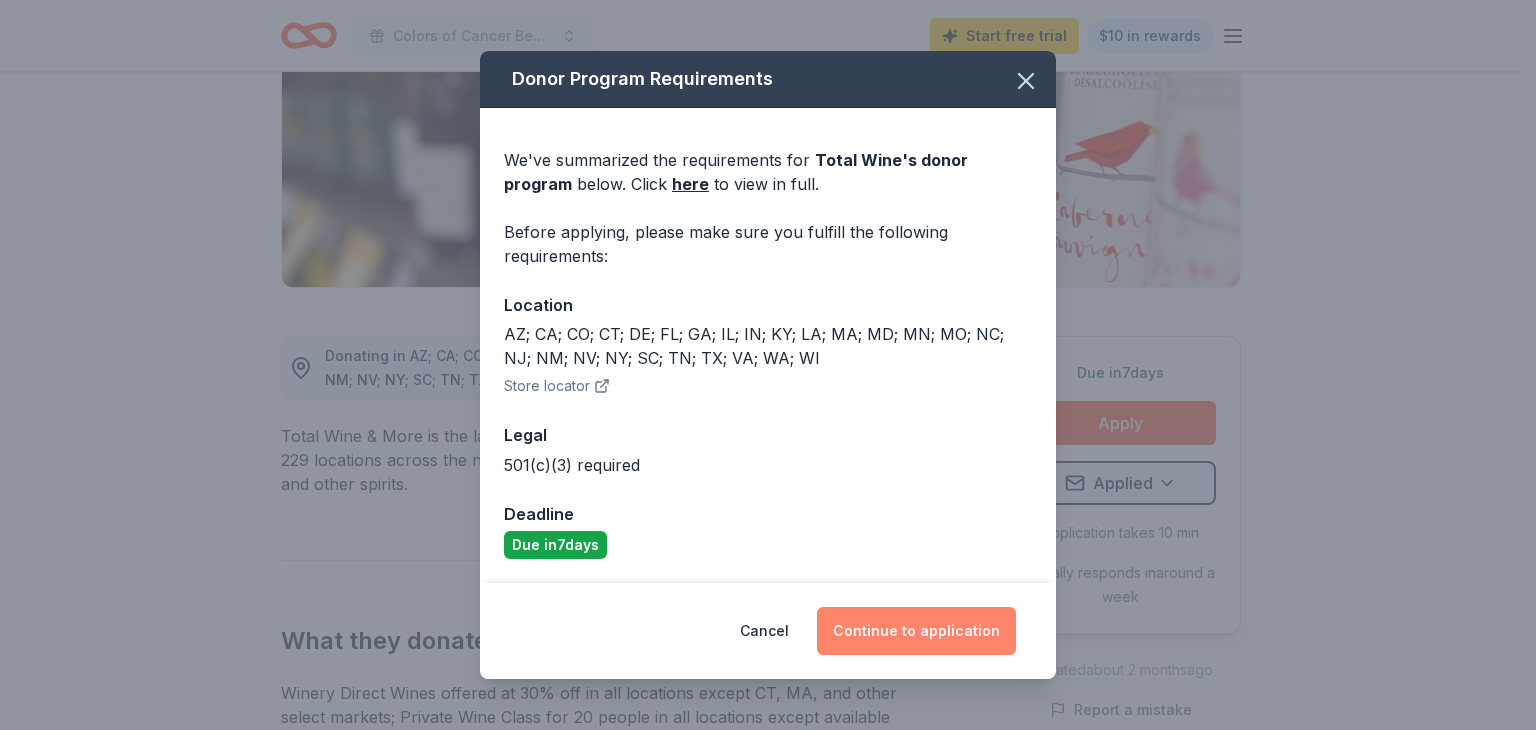 click on "Continue to application" at bounding box center (916, 631) 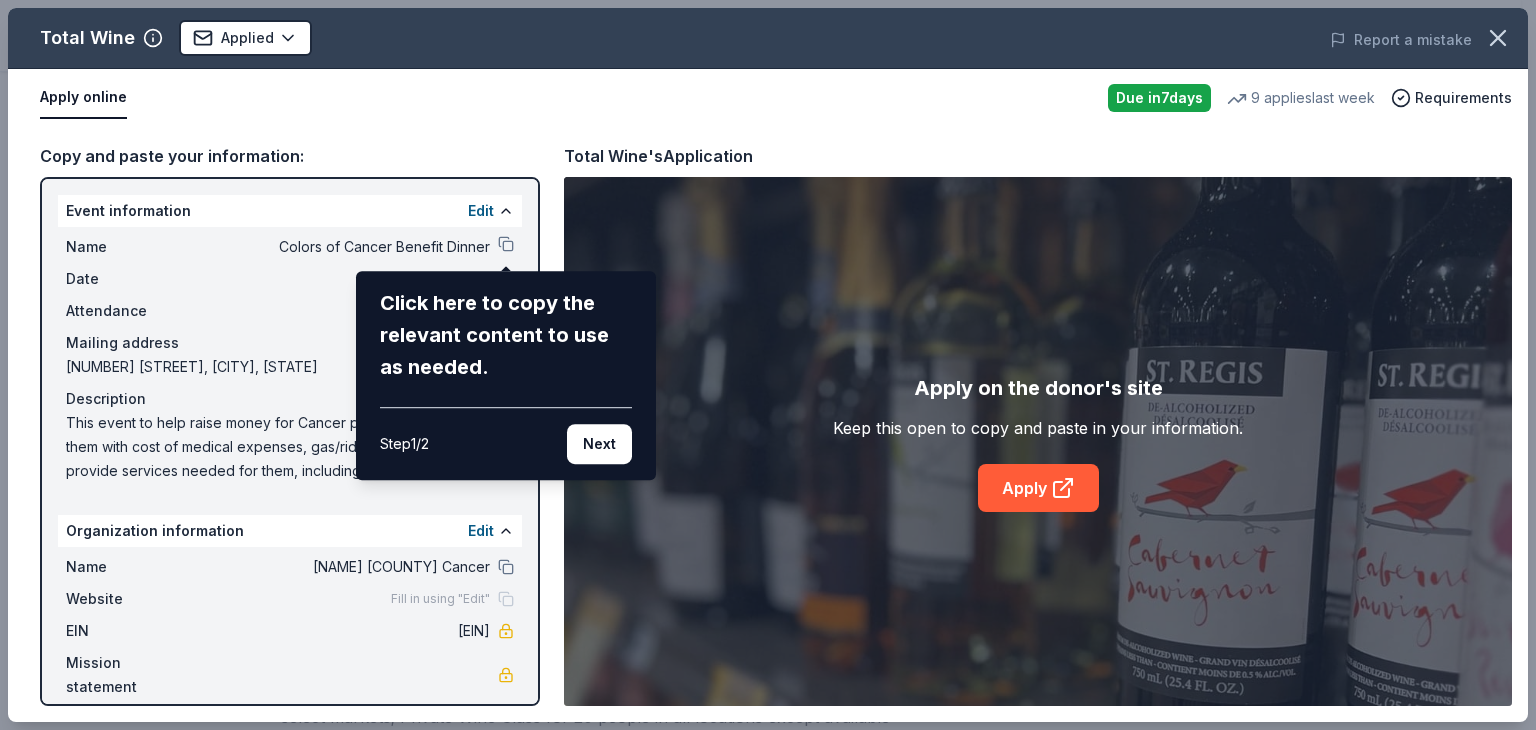 click on "Total Wine Applied Report a mistake Apply online Due in  7  days 9   applies  last week Requirements Copy and paste your information: Event information Edit Name Colors of Cancer Benefit Dinner  Click here to copy the relevant content to use as needed. Step  1 / 2 Next Date 10/09/25 Attendance 200 Mailing address 223 Riverview Drive, Danville, VA 24541 Description This event to help raise money for Cancer patients. We help them with cost of medical expenses,  gas/rides to appointments,  provide services needed for them,  including support team  Organization information Edit Name Danville Pittsylvania Cancer  Website Fill in using "Edit" EIN 54-0634200 Mission statement Total Wine's  Application Apply on the donor's site Keep this open to copy and paste in your information. Apply" at bounding box center (768, 365) 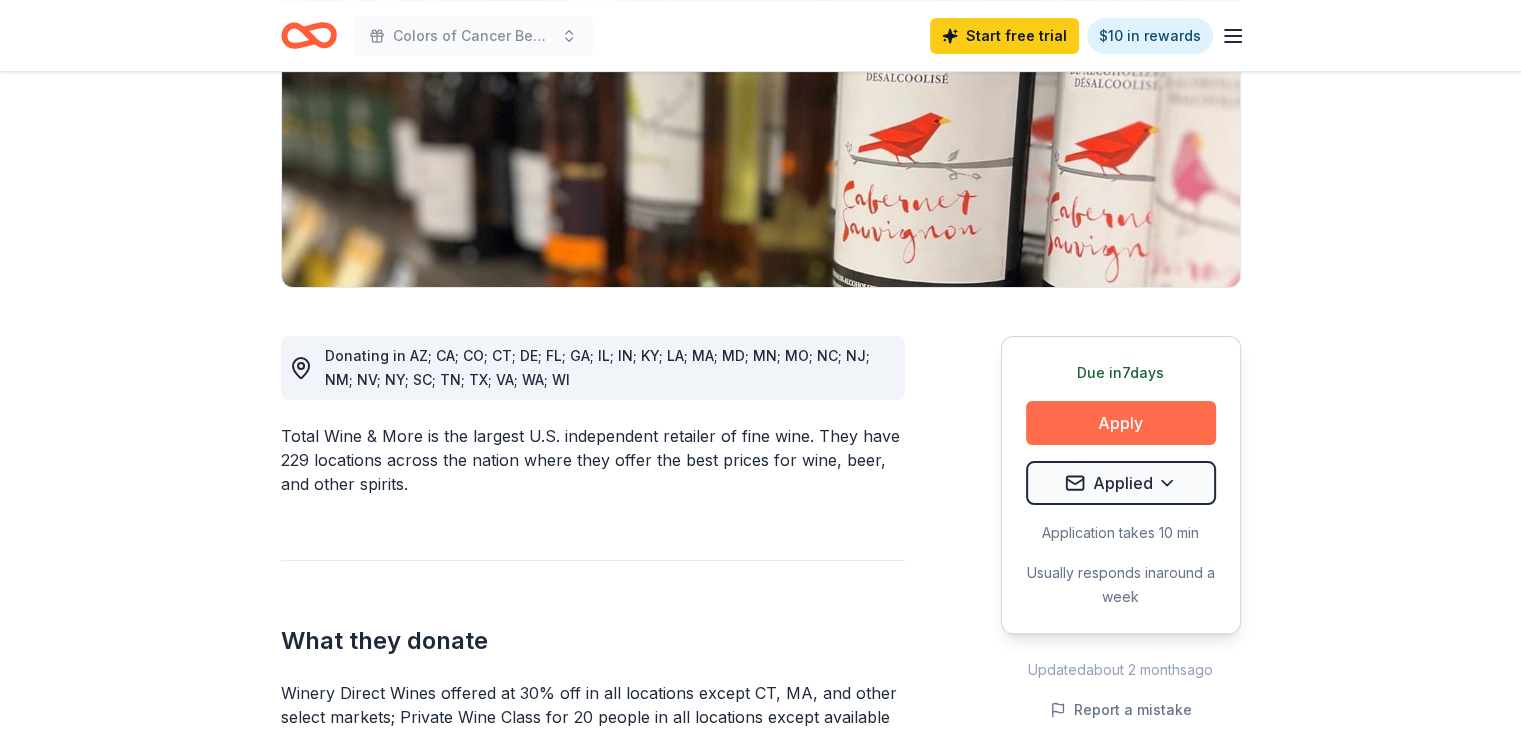 click on "Apply" at bounding box center (1121, 423) 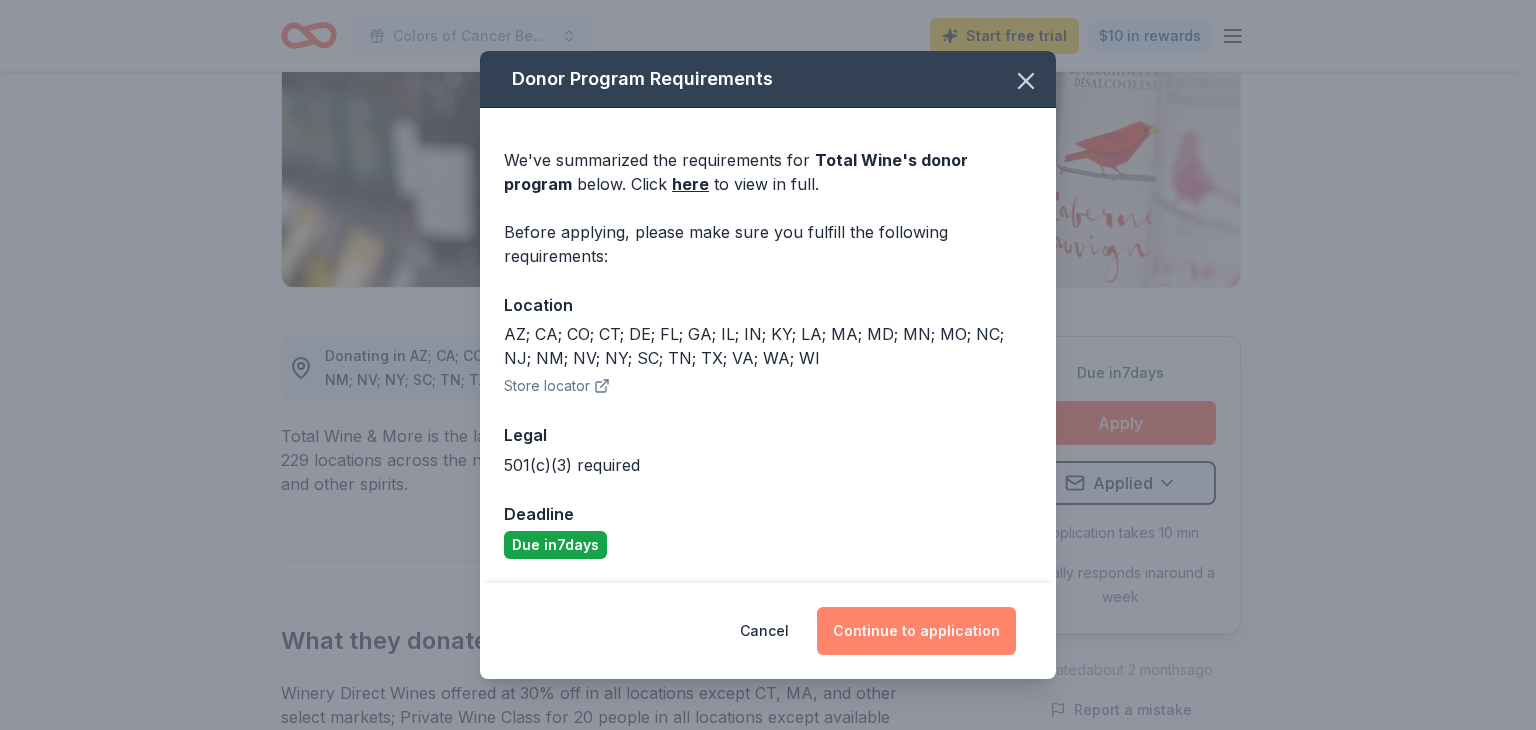 click on "Continue to application" at bounding box center (916, 631) 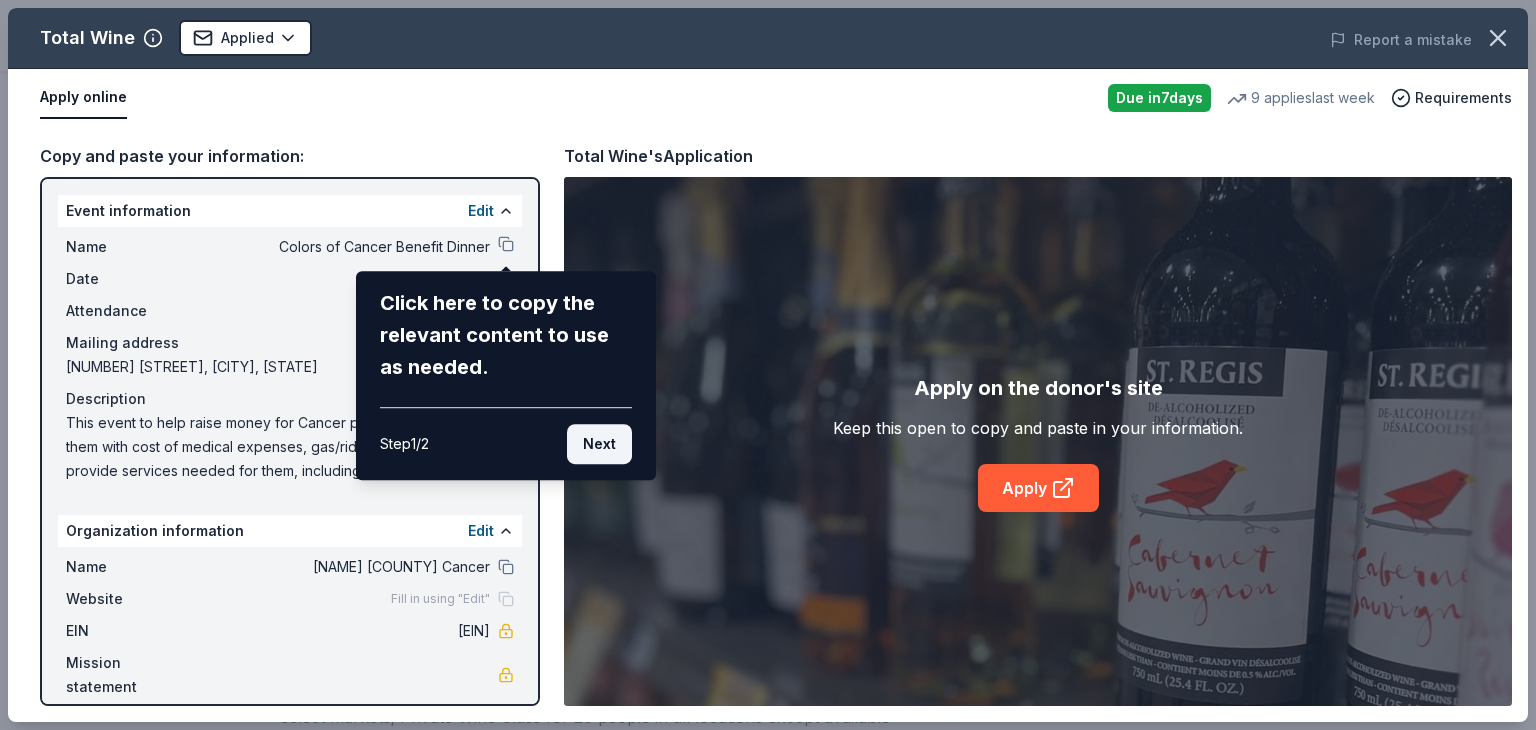 click on "Next" at bounding box center [599, 444] 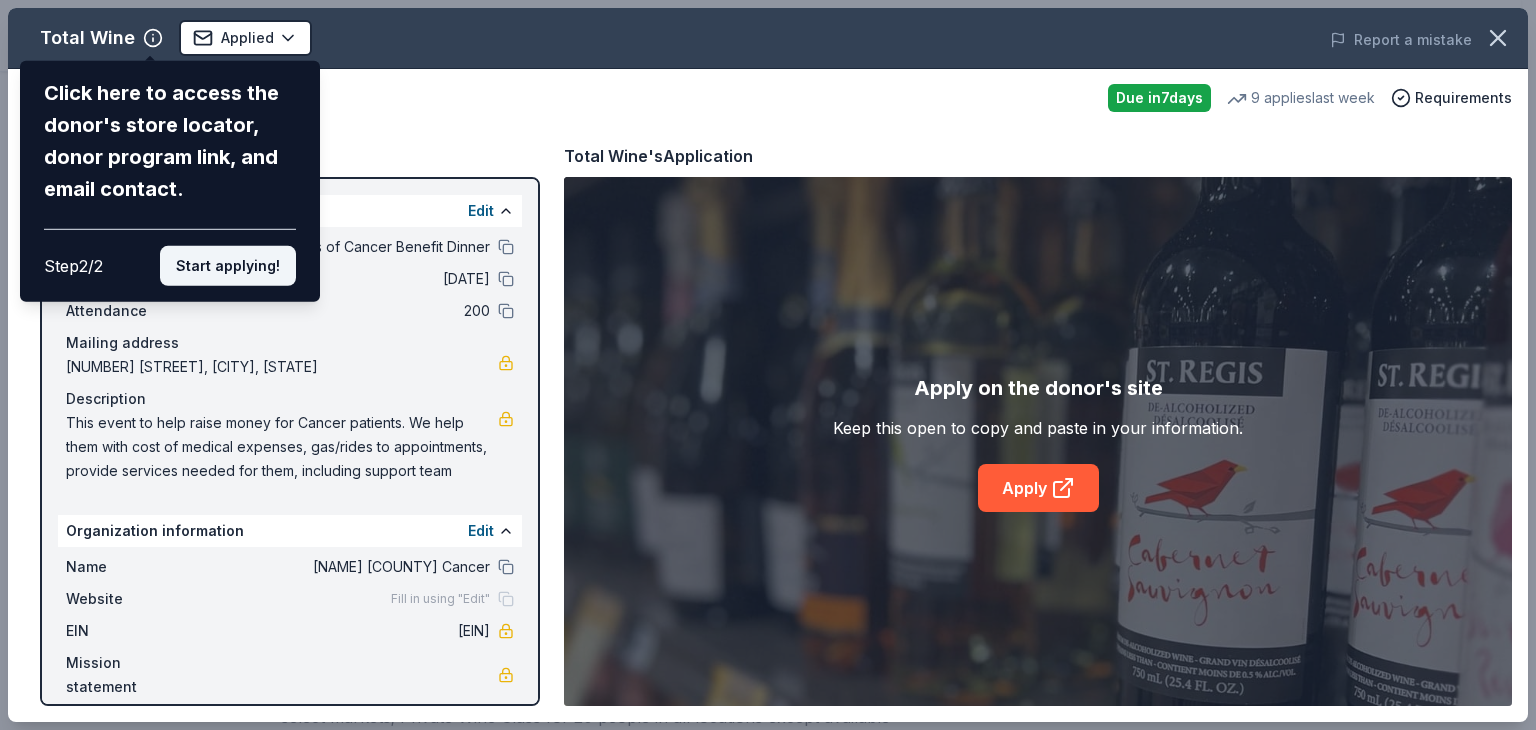 click on "Start applying!" at bounding box center (228, 266) 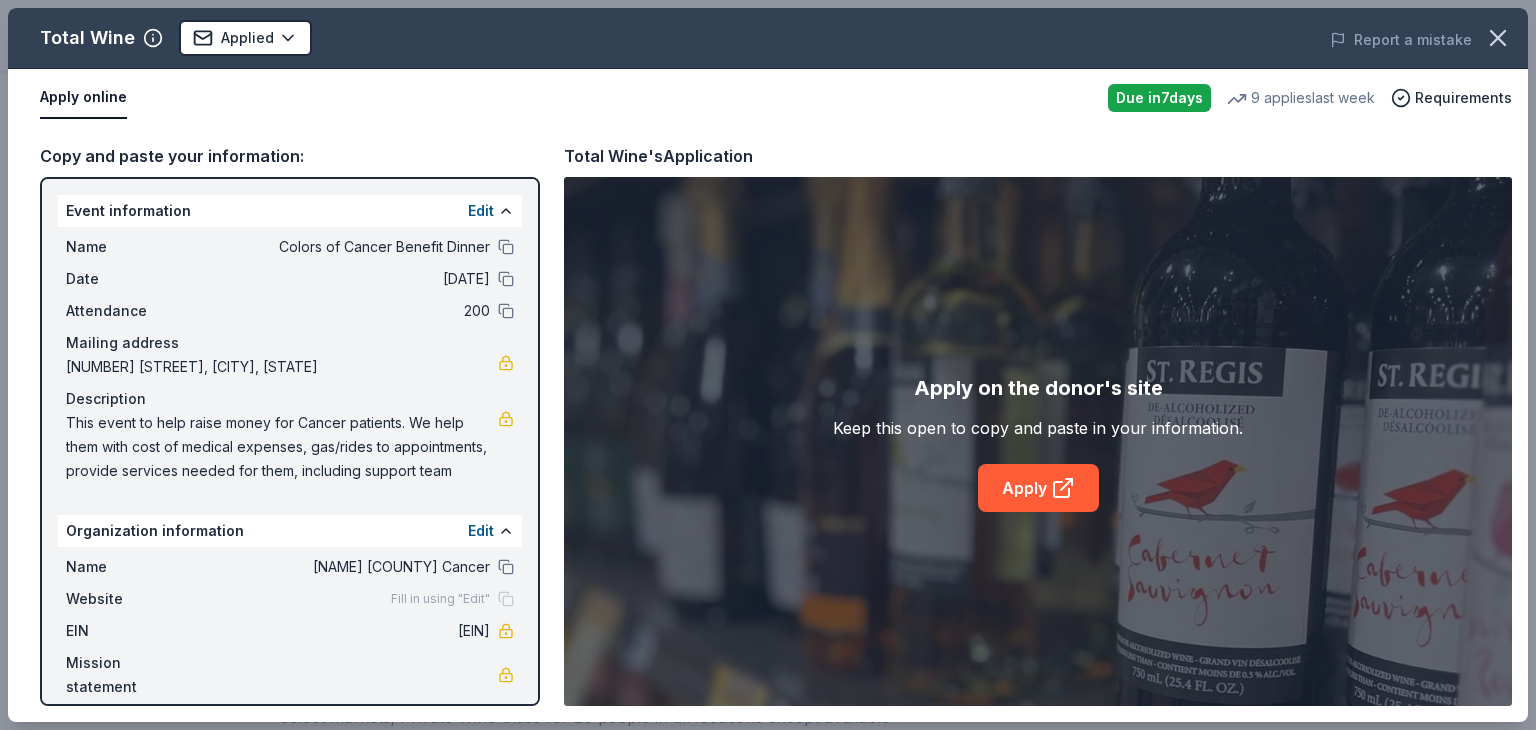 click on "Copy and paste your information: Event information Edit Name Colors of Cancer Benefit Dinner  Date 10/09/25 Attendance 200 Mailing address 223 Riverview Drive, Danville, VA 24541 Description This event to help raise money for Cancer patients. We help them with cost of medical expenses,  gas/rides to appointments,  provide services needed for them,  including support team  Organization information Edit Name Danville Pittsylvania Cancer  Website Fill in using "Edit" EIN 54-0634200 Mission statement Total Wine's  Application Apply on the donor's site Keep this open to copy and paste in your information. Apply" at bounding box center [768, 424] 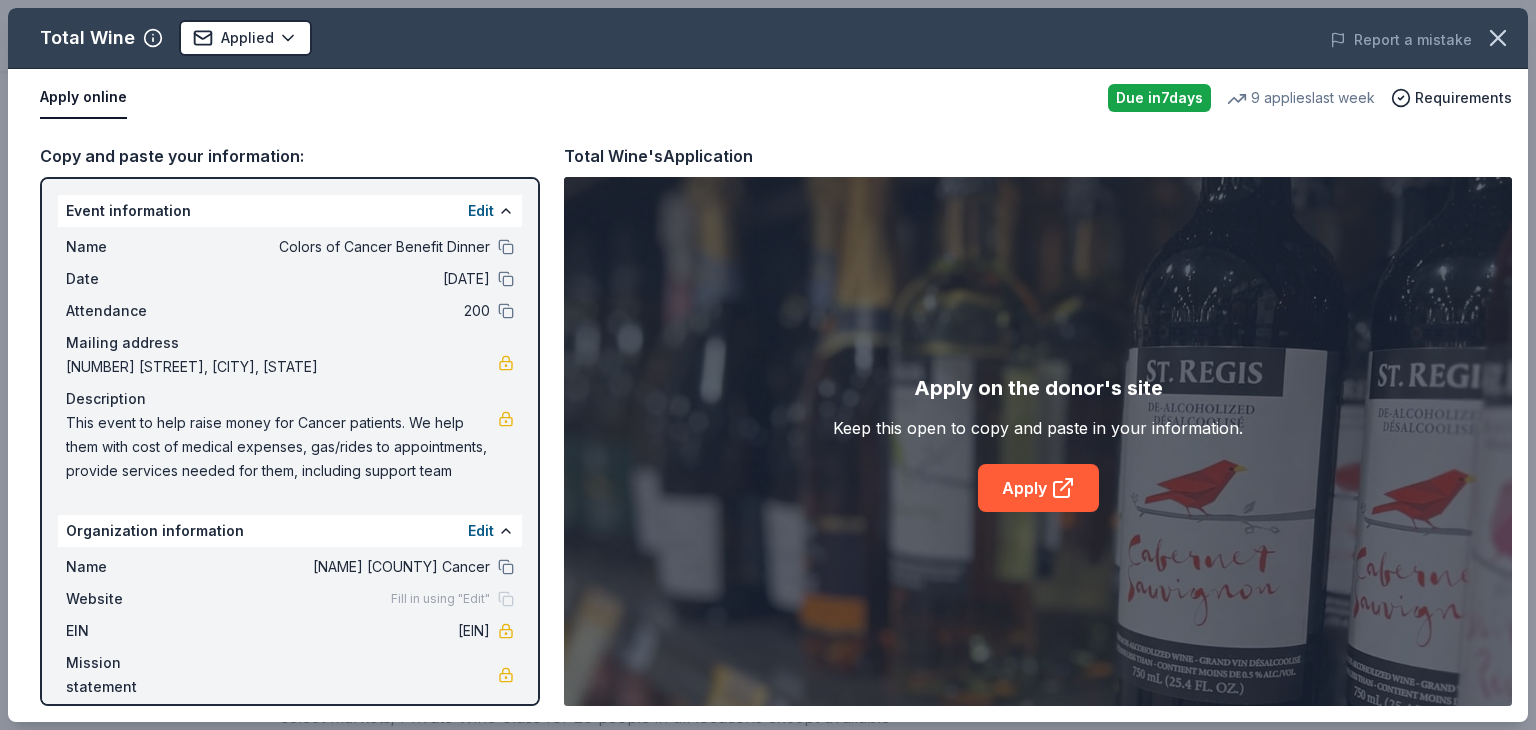 click on "Mission statement" at bounding box center (290, 675) 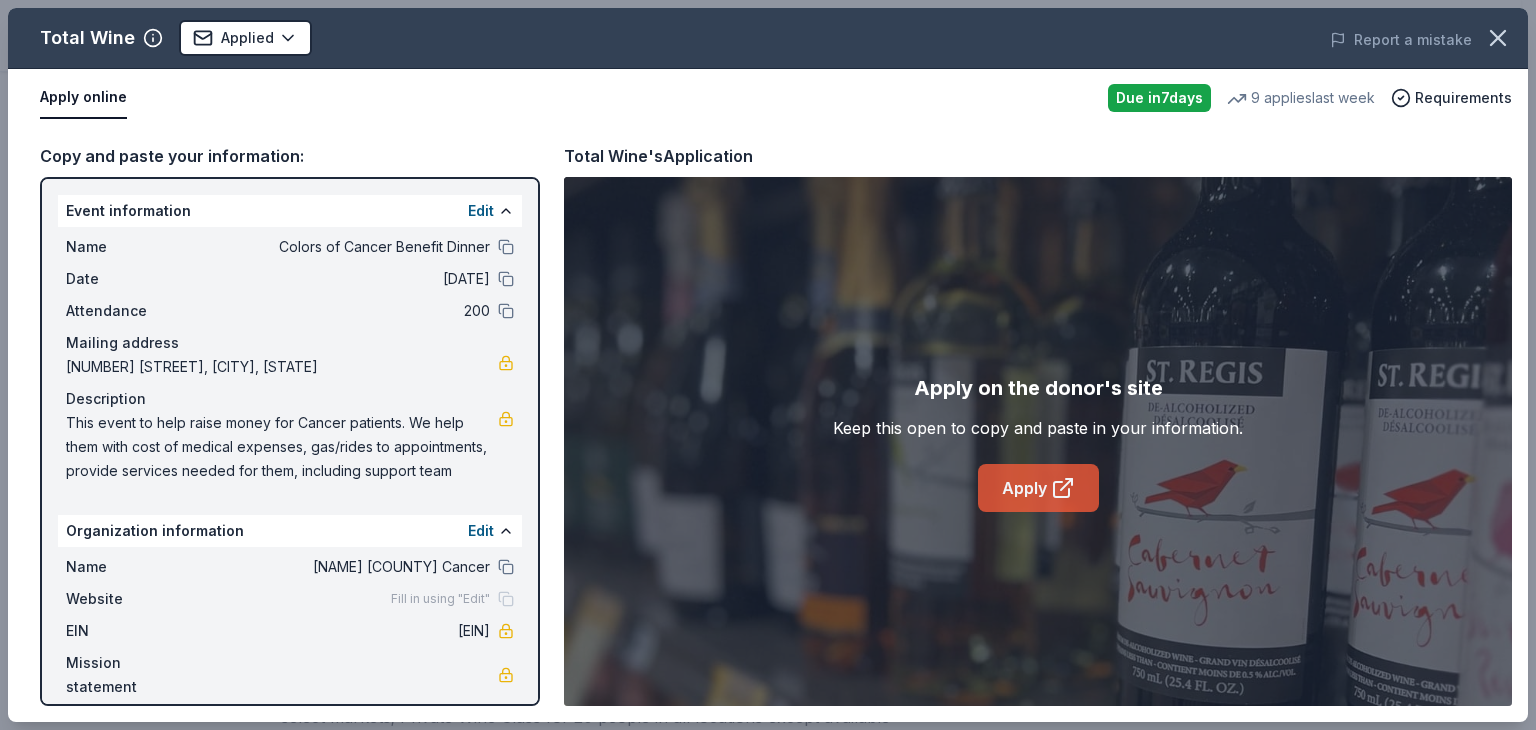 click 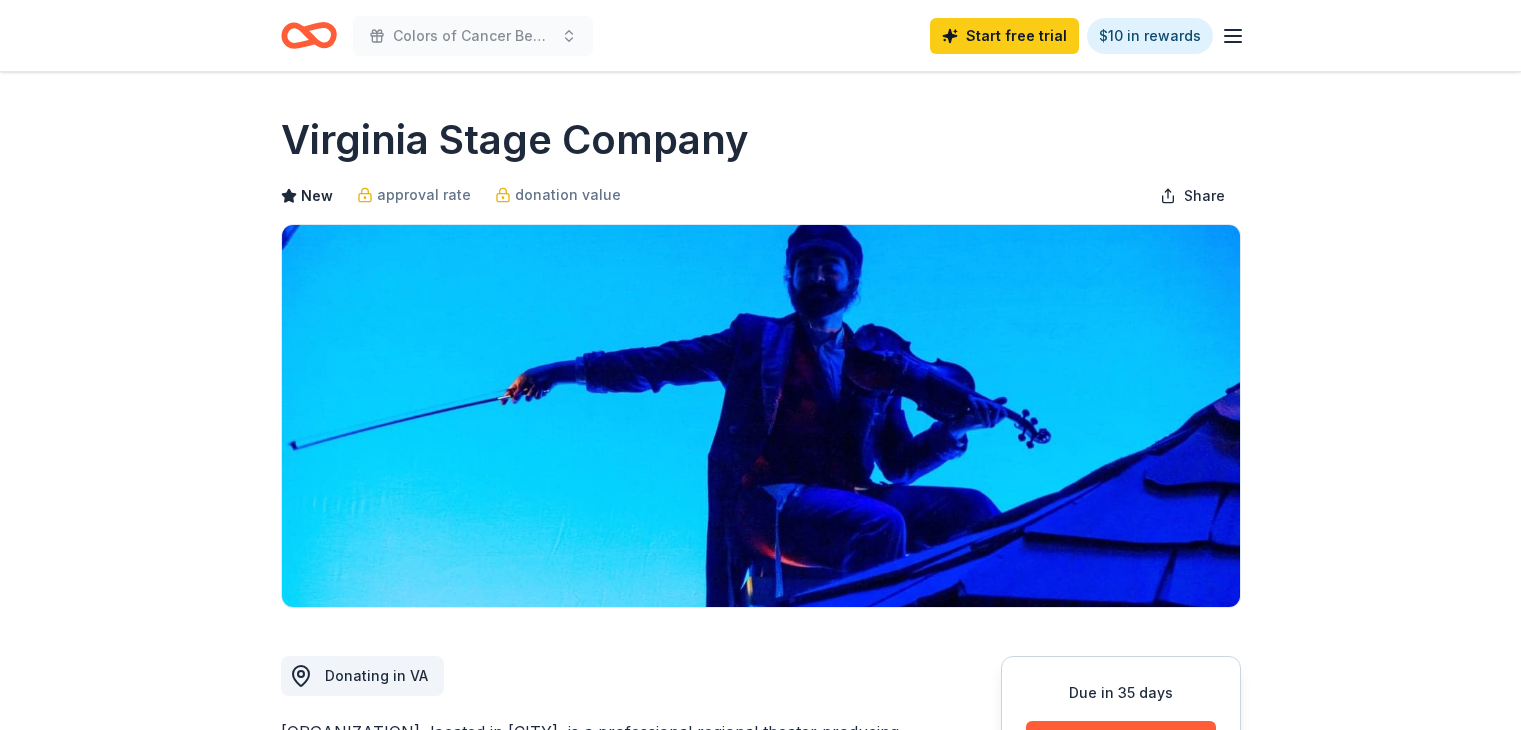 scroll, scrollTop: 0, scrollLeft: 0, axis: both 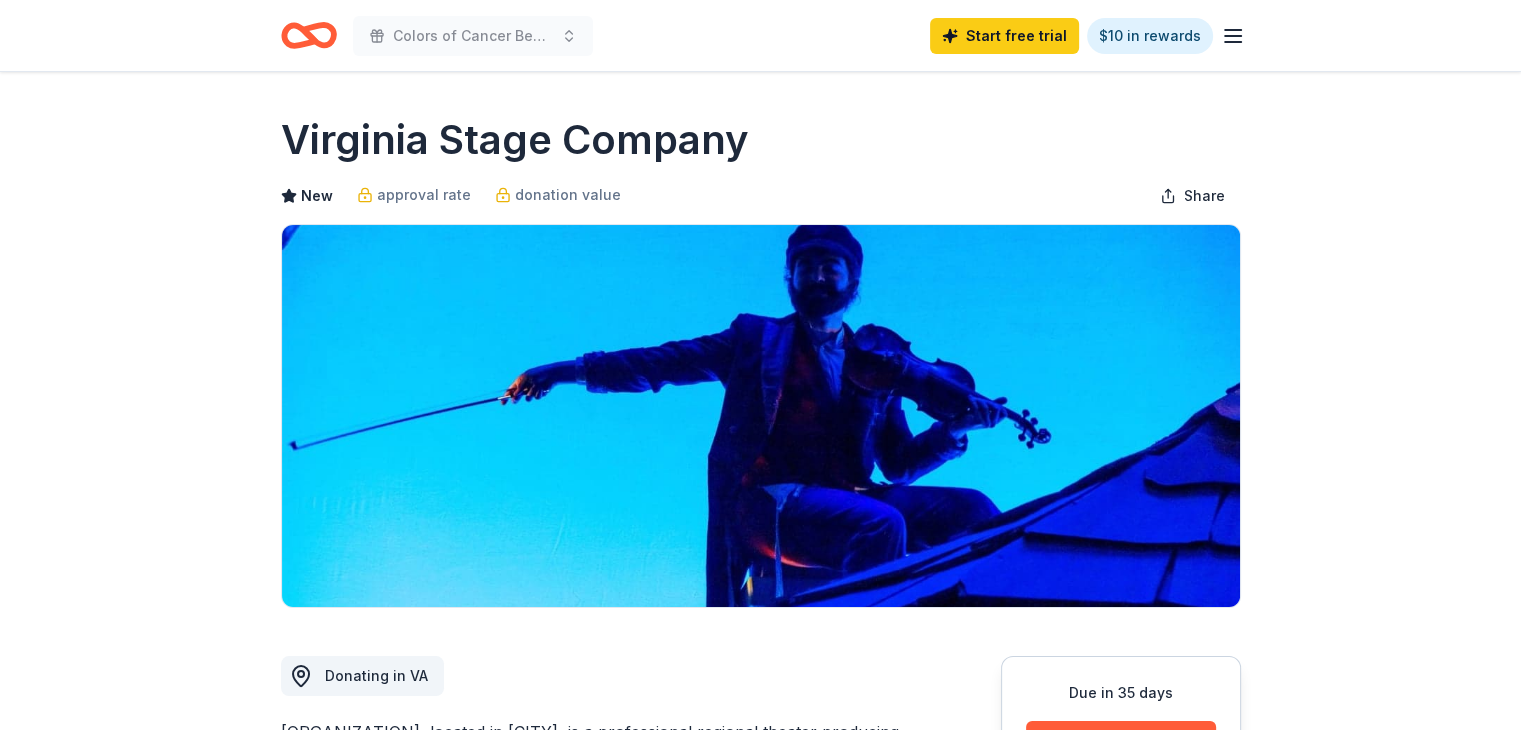 click on "Due in 35 days Share Virginia Stage Company New approval rate donation value Share Donating in VA Virginia Stage Company, located in Norfolk, is a professional regional theater producing high-quality productions, ranging from classics to contemporary plays, fostering community engagement and artistic excellence. What they donate 2 tickets Auction & raffle Donation is small & easy to send to guests   You may receive donations every   year Who they donate to  Preferred Supports arts organizations, education organizations (including schools who bring student groups to Virginia Stage Company), social service organizations, medical organizations and medical research, and animal welfare organizations
Animals Art & Culture Education Health 501(c)(3) required  Ineligible Individual or family Individuals Due in 35 days Apply Save ⚡️ Quick application Usually responds in  around a week Updated  about 2 months  ago Report a mistake approval rate 20 % approved 30 % declined 50 % no response donation value (average)" at bounding box center (760, 1546) 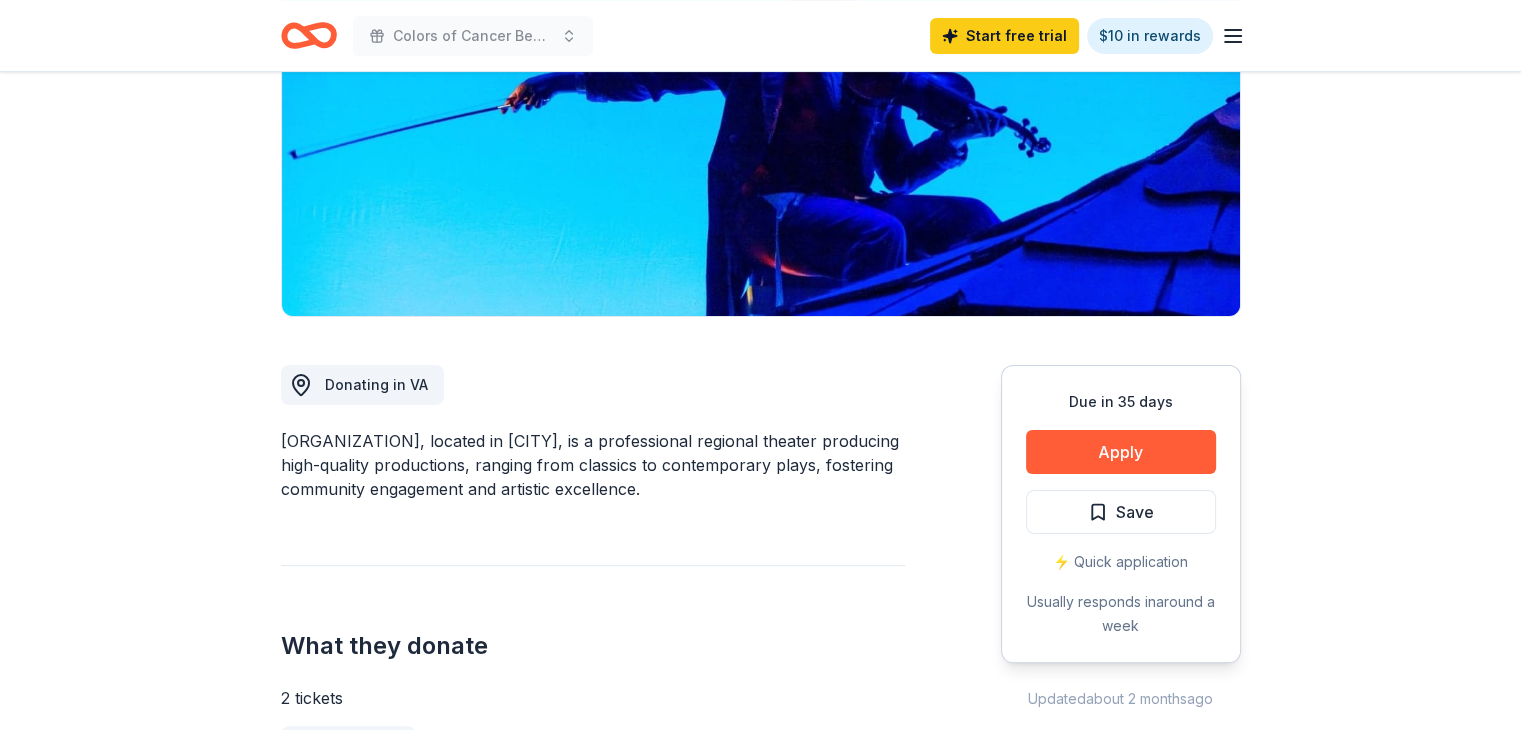 scroll, scrollTop: 280, scrollLeft: 0, axis: vertical 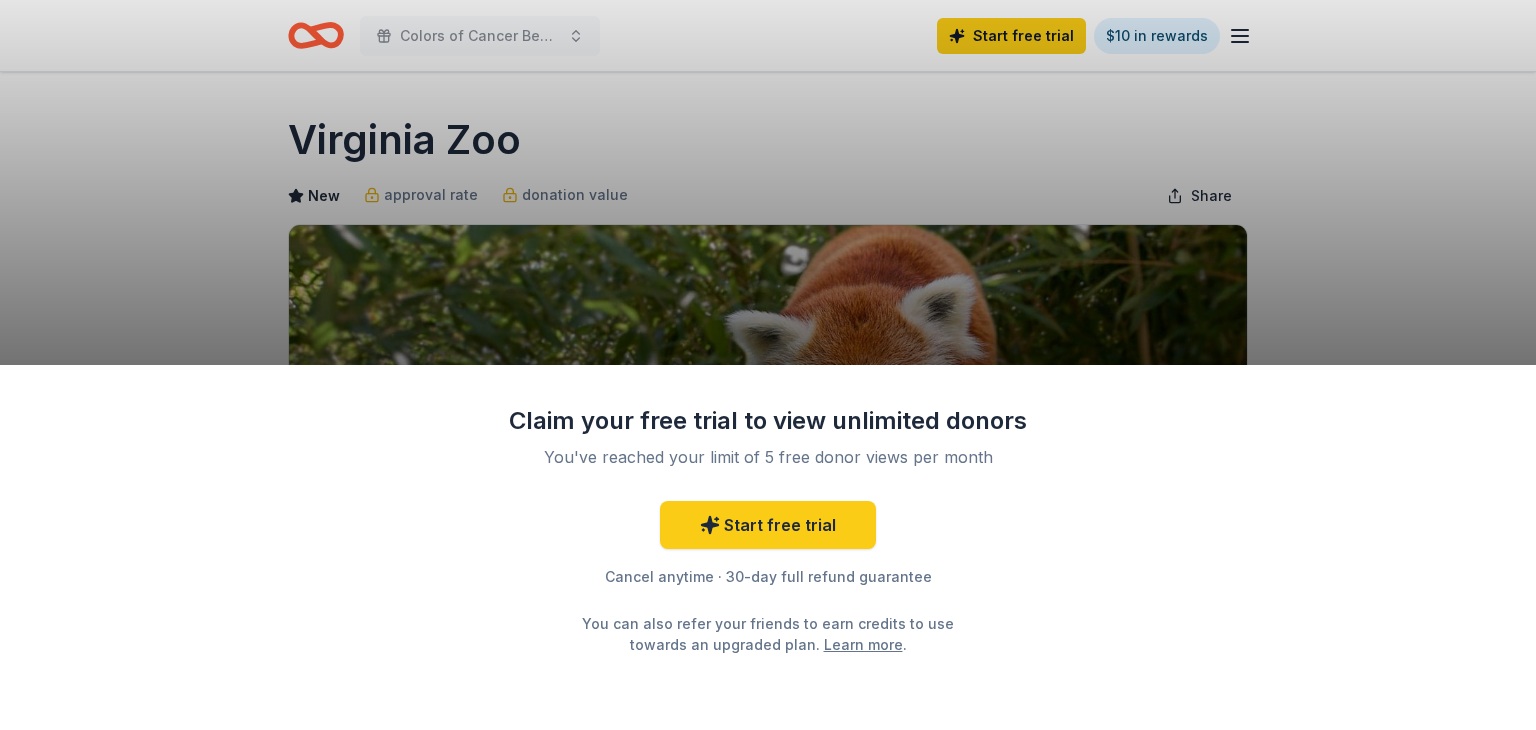 click on "Claim your free trial to view unlimited donors You've reached your limit of 5 free donor views per month Start free  trial Cancel anytime · 30-day full refund guarantee You can also refer your friends to earn credits to use towards an upgraded plan.   Learn more ." at bounding box center (768, 365) 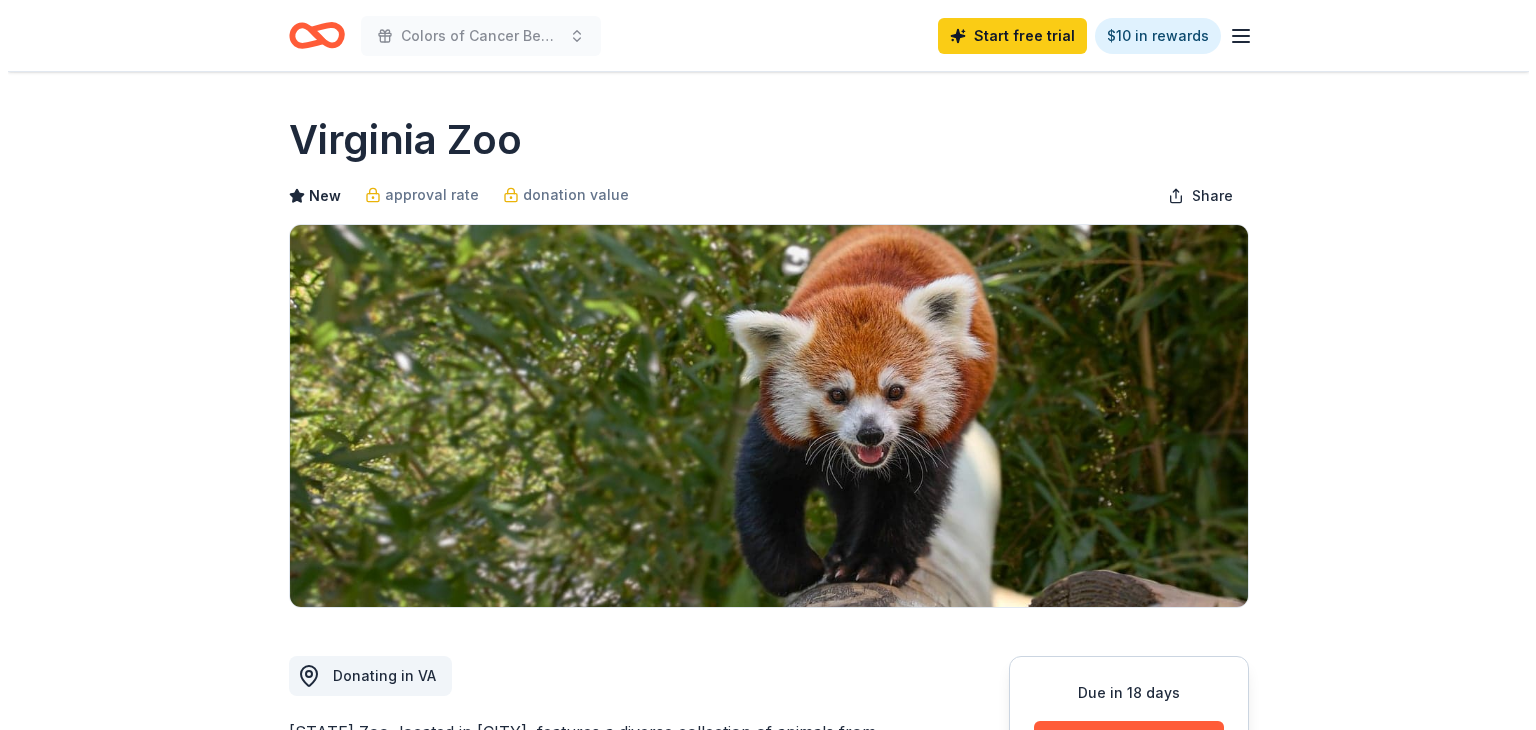 scroll, scrollTop: 0, scrollLeft: 0, axis: both 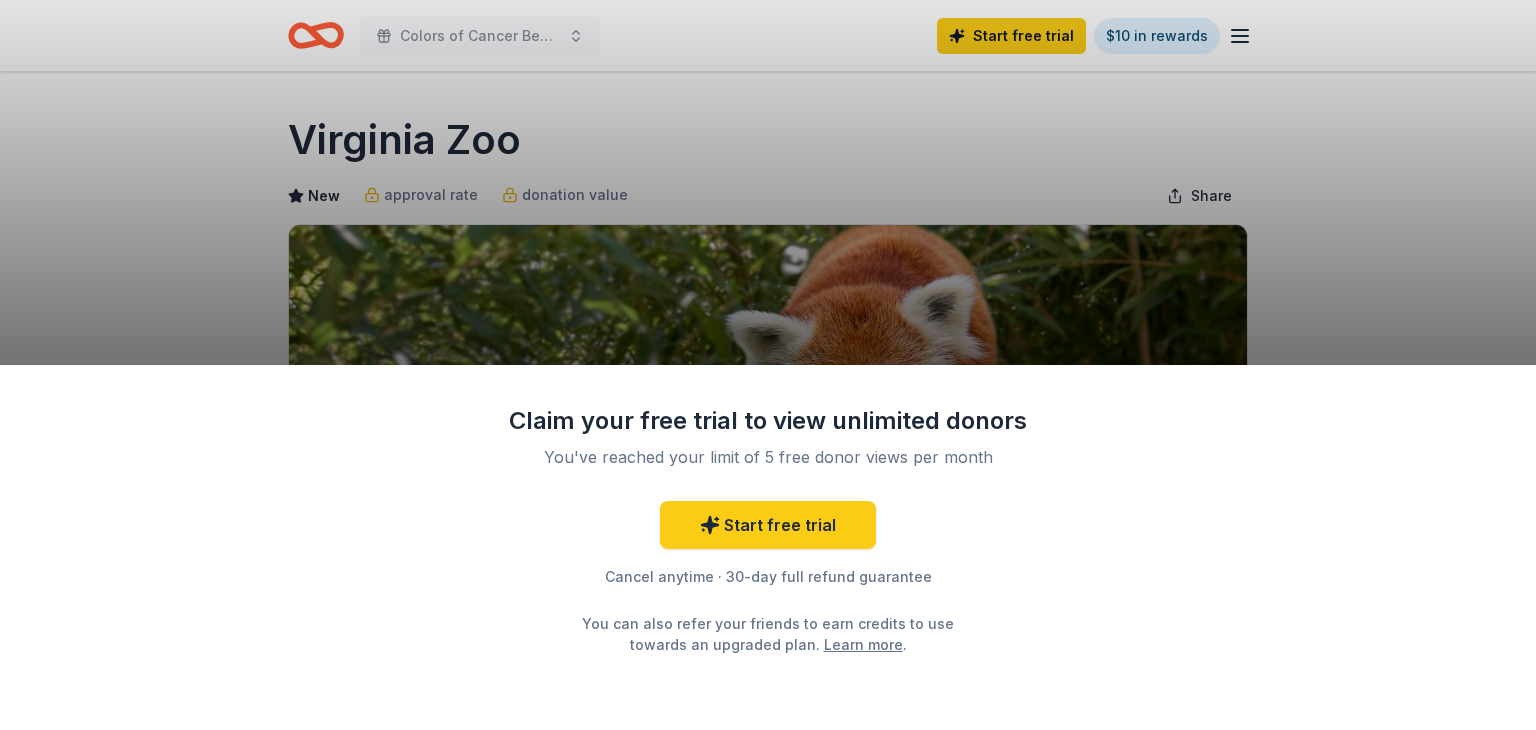 click on "Claim your free trial to view unlimited donors You've reached your limit of 5 free donor views per month Start free  trial Cancel anytime · 30-day full refund guarantee You can also refer your friends to earn credits to use towards an upgraded plan.   Learn more ." at bounding box center [768, 547] 